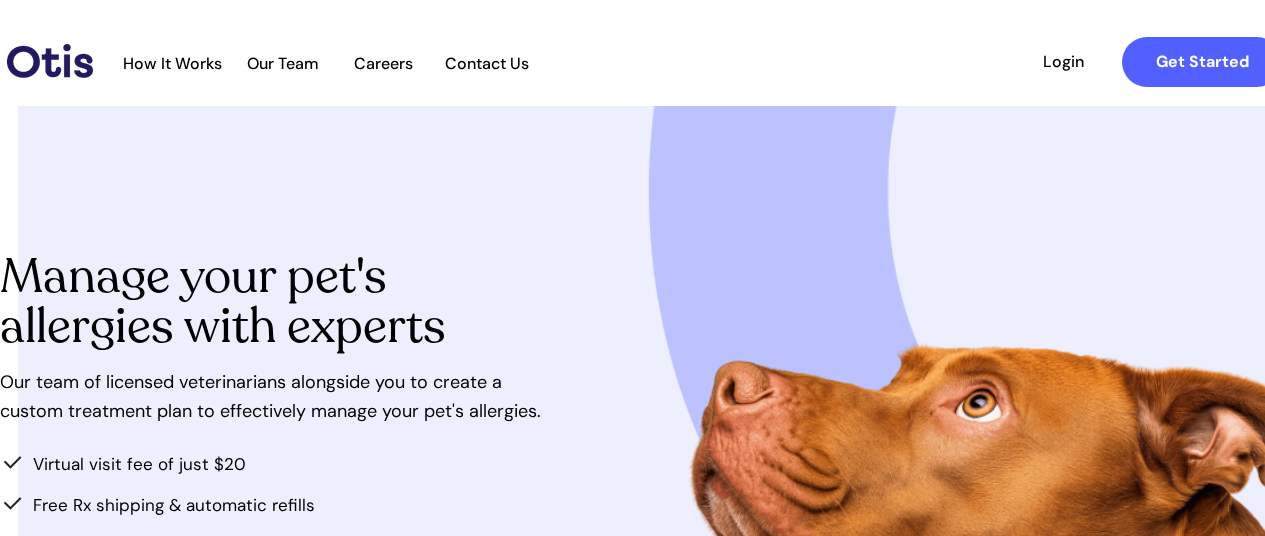 scroll, scrollTop: 0, scrollLeft: 0, axis: both 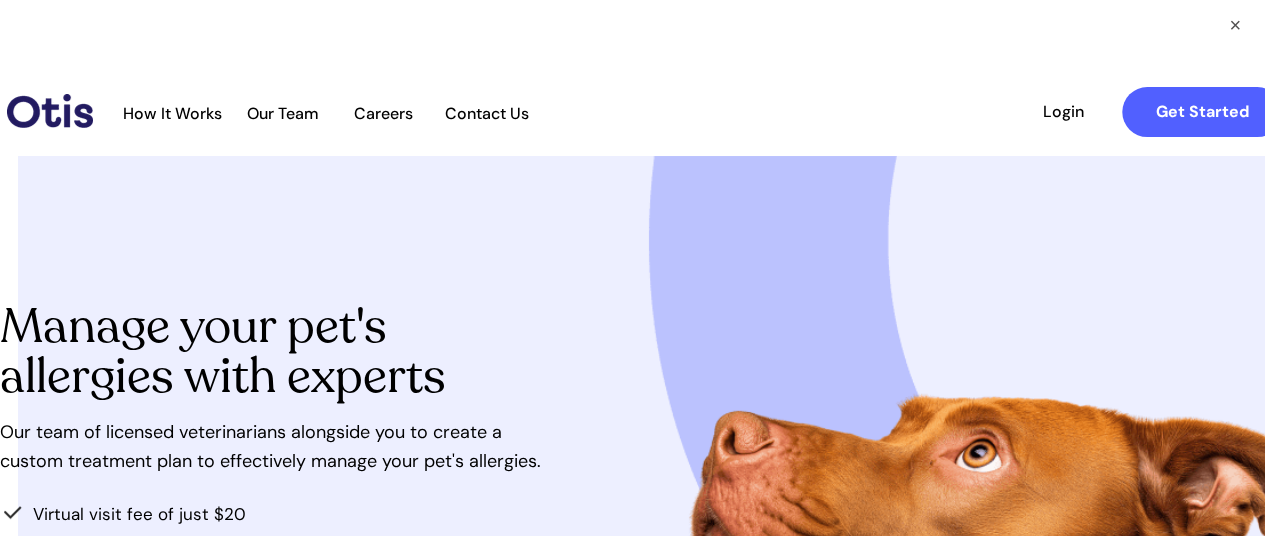 click on "How It Works" at bounding box center [172, 113] 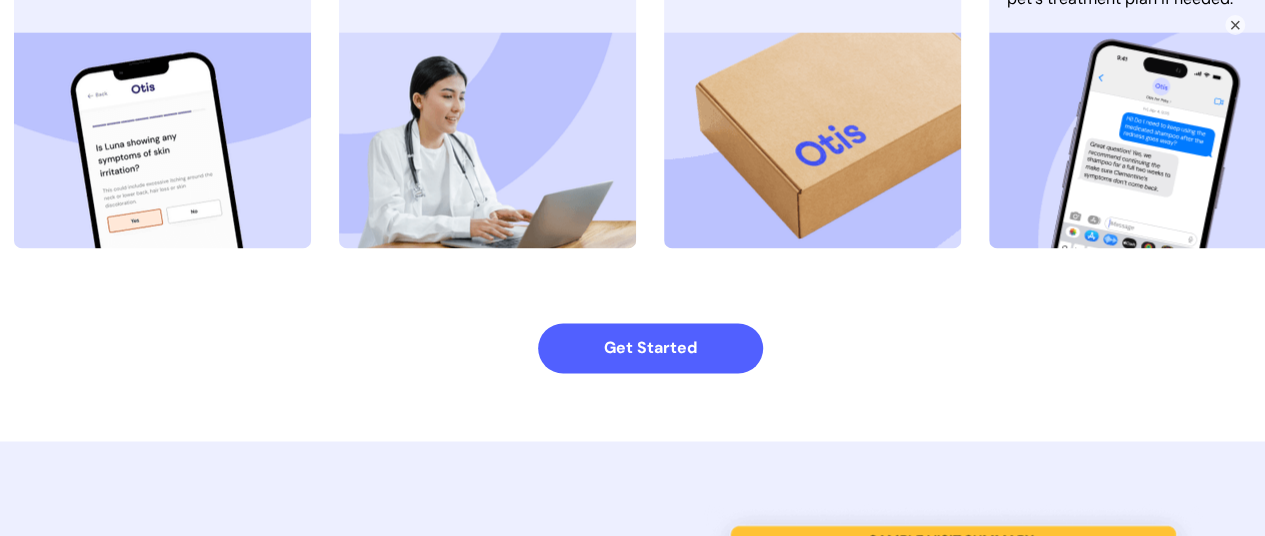 scroll, scrollTop: 1554, scrollLeft: 0, axis: vertical 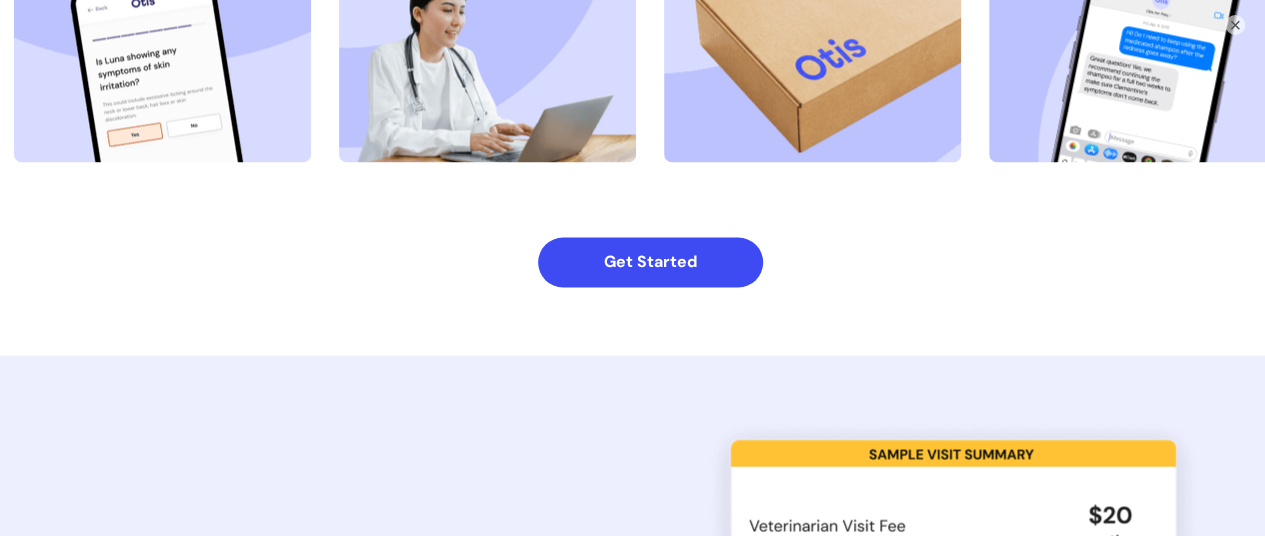click on "Get Started" at bounding box center [650, 261] 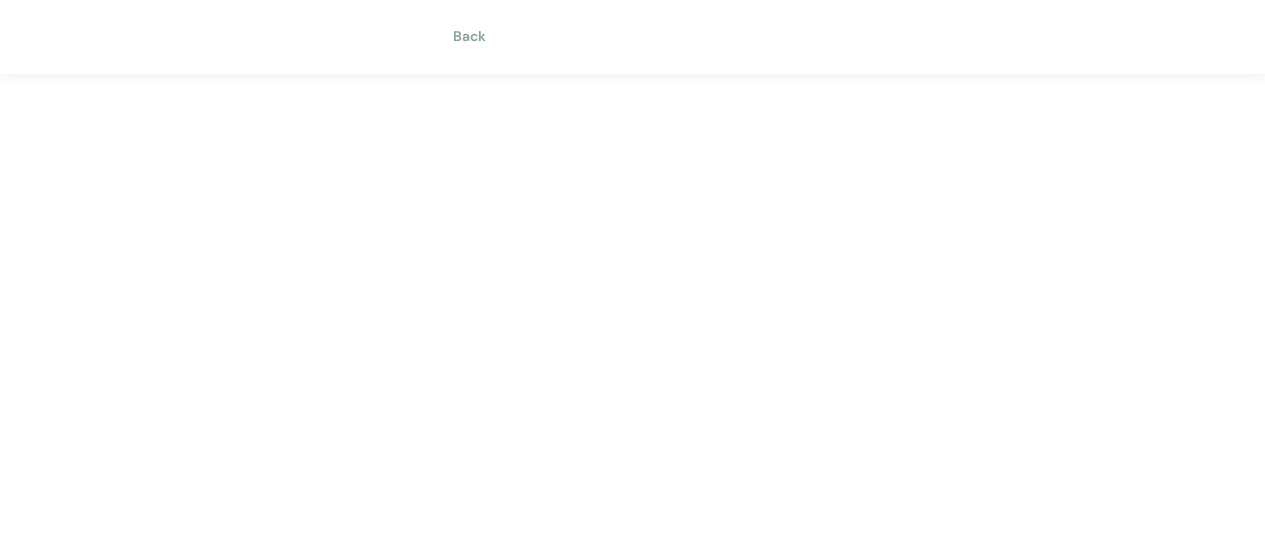 scroll, scrollTop: 0, scrollLeft: 0, axis: both 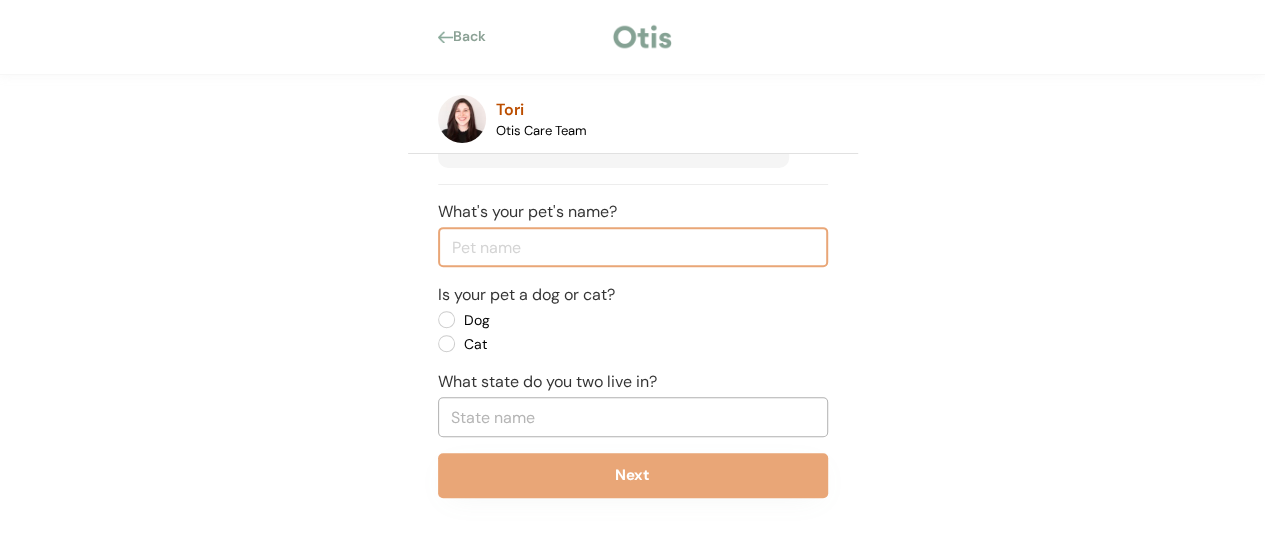 click at bounding box center [633, 247] 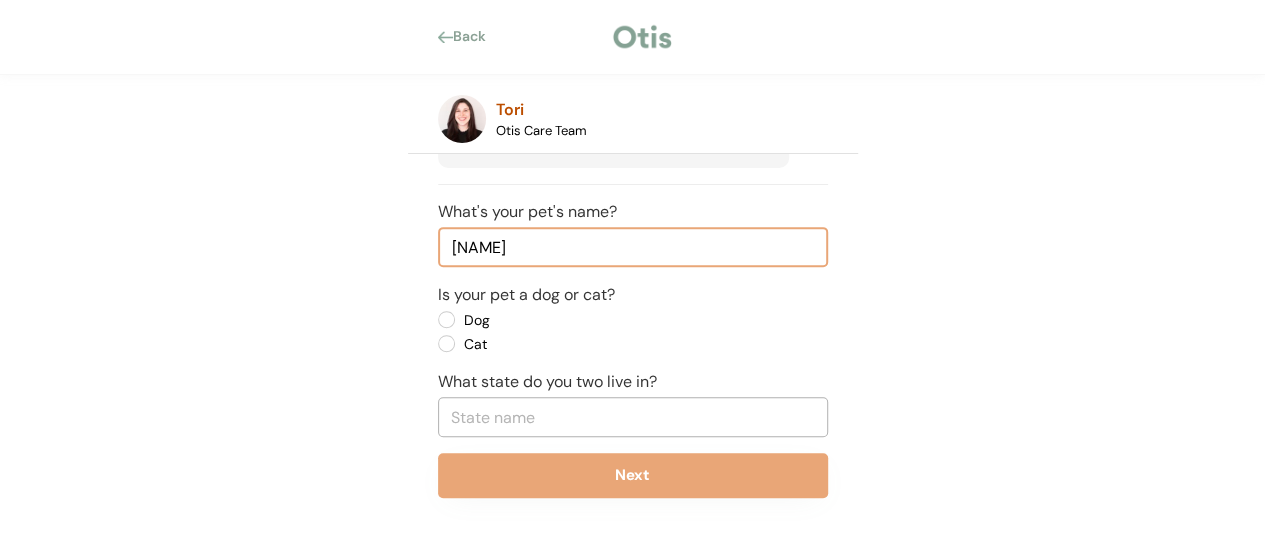 type on "Elvis" 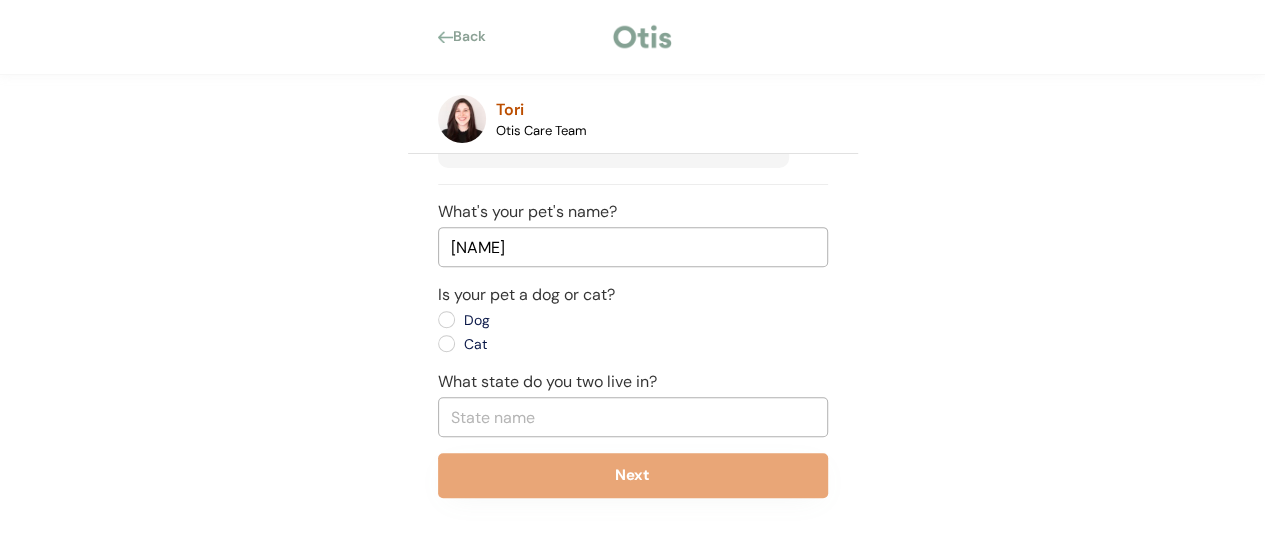 click on "Dog Cat" at bounding box center [538, 332] 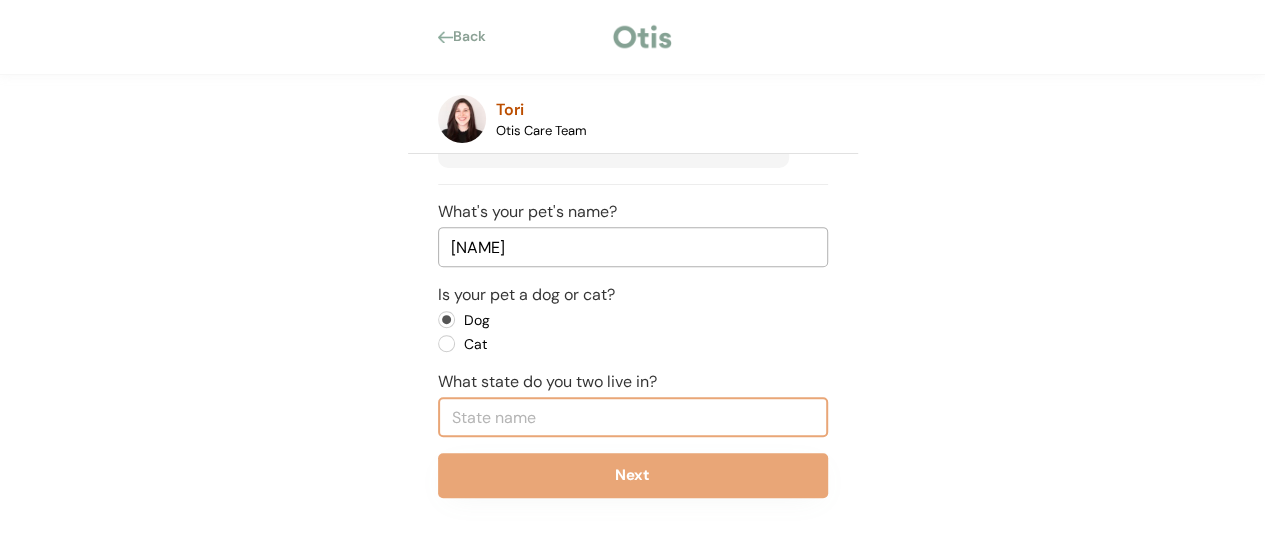 click at bounding box center (633, 417) 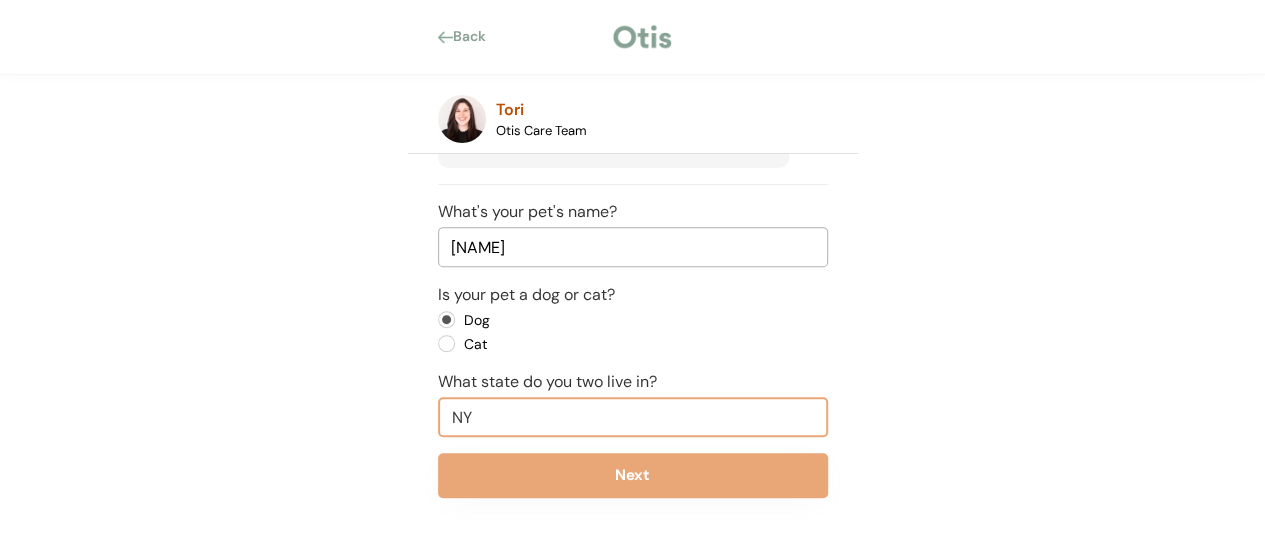type on "NY" 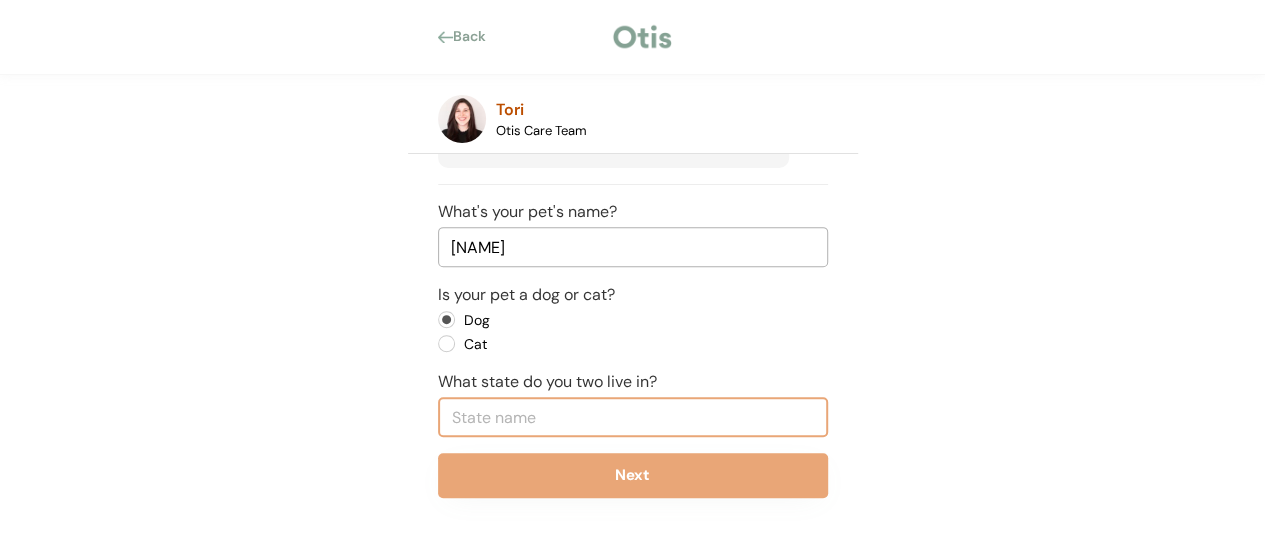 click on "Hi there! I'm here to help you get started with Otis. To begin, can you tell me a bit about your pet? What's your pet's name? Is your pet a dog or cat? Dog Cat What state do you two live in? Next" 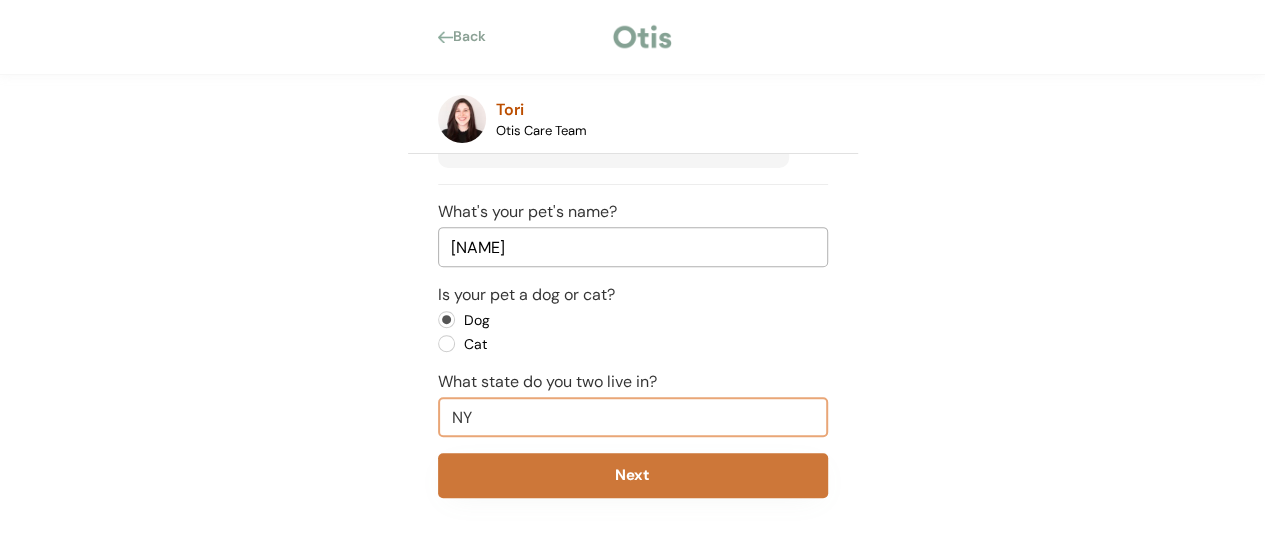 type on "NY" 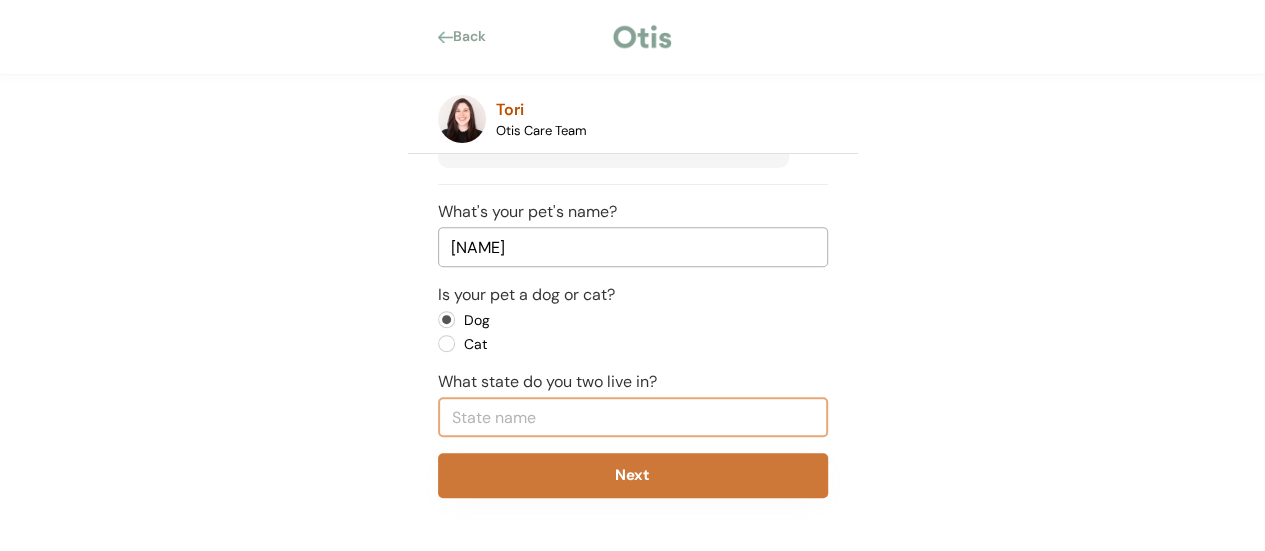 click on "Next" at bounding box center [633, 475] 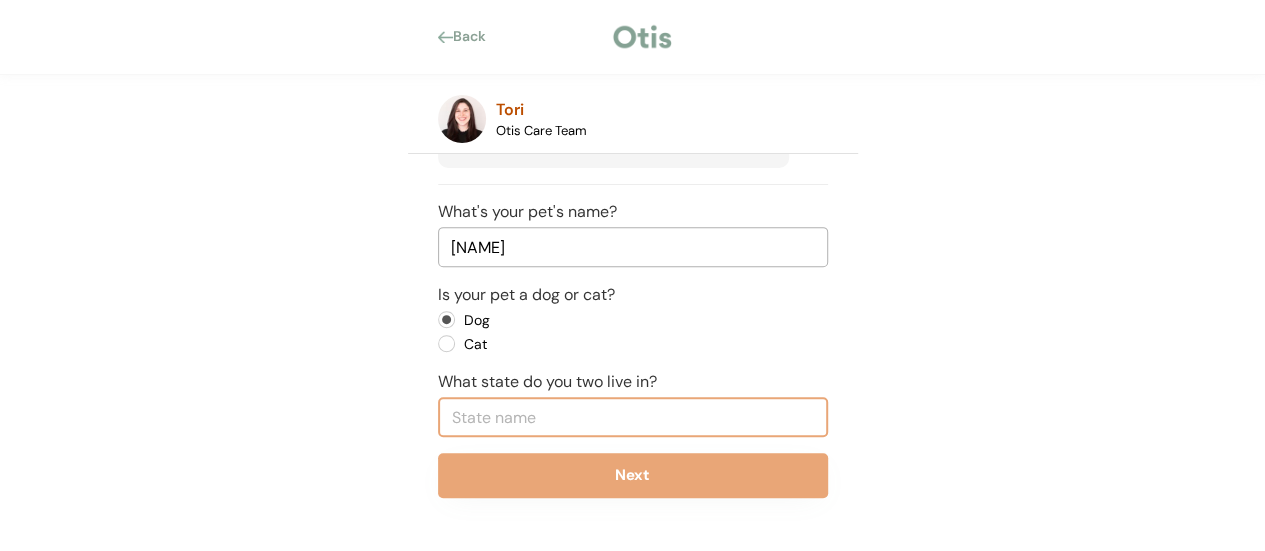 click at bounding box center (633, 417) 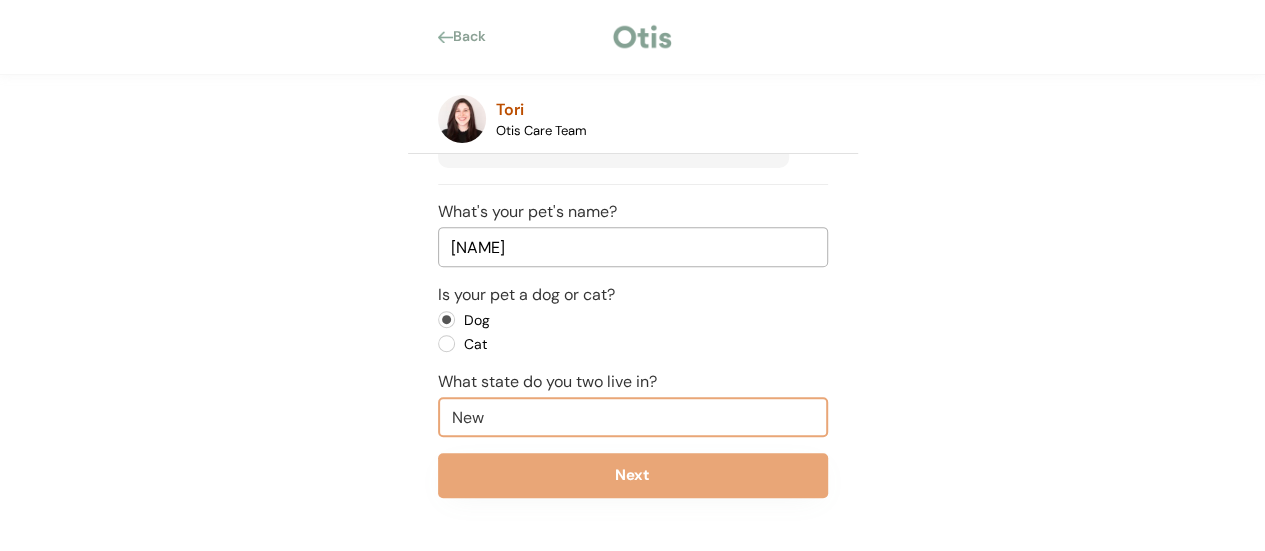 type on "New" 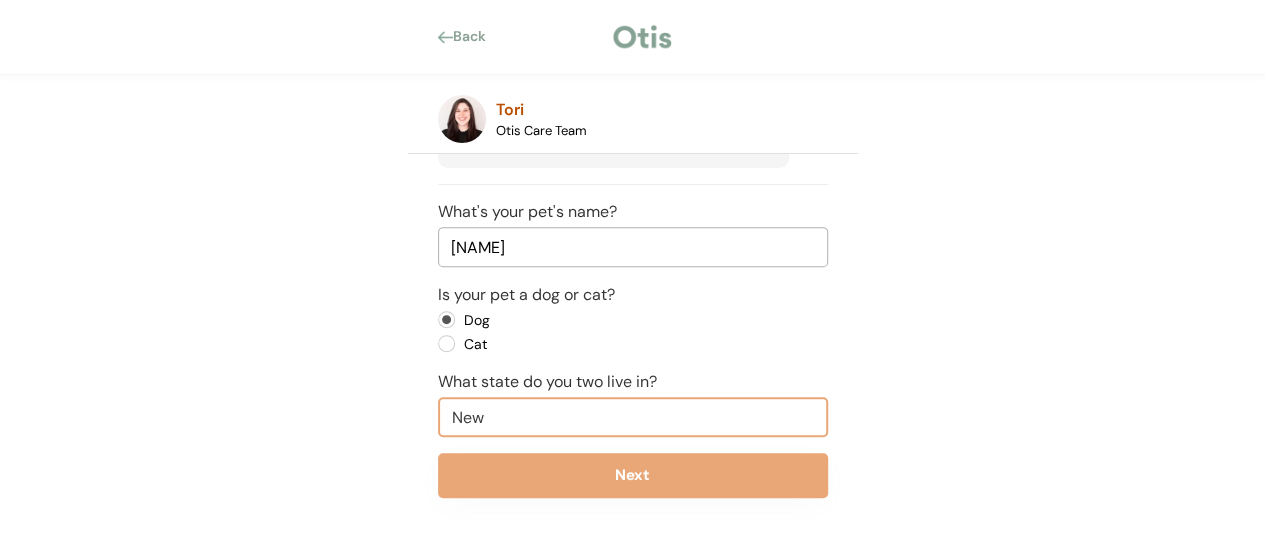 type on "New Hampshire" 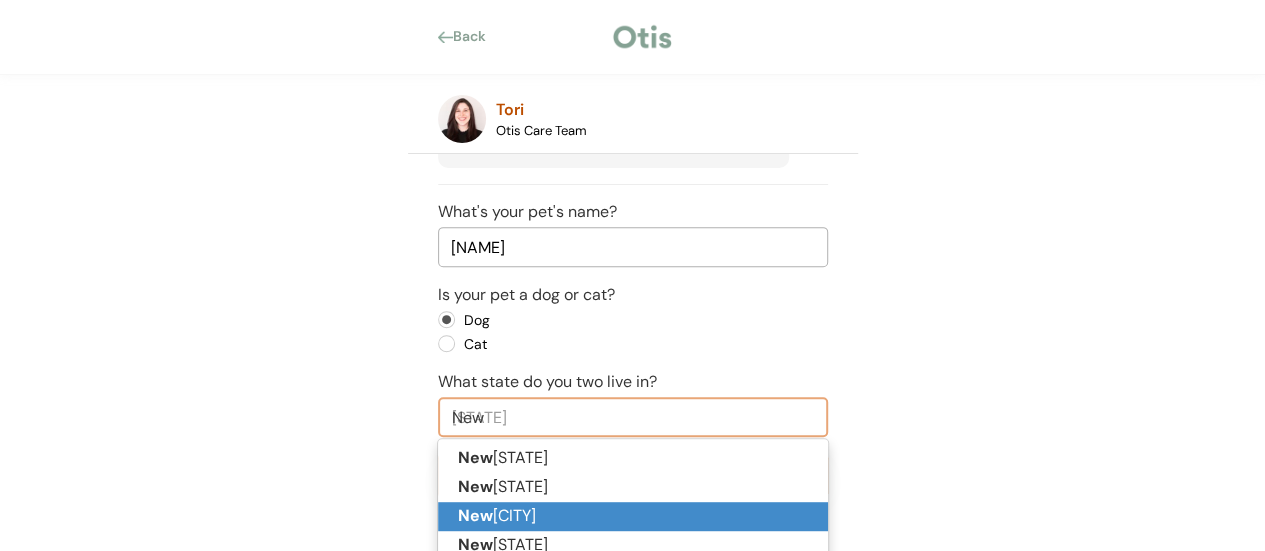 click on "New" 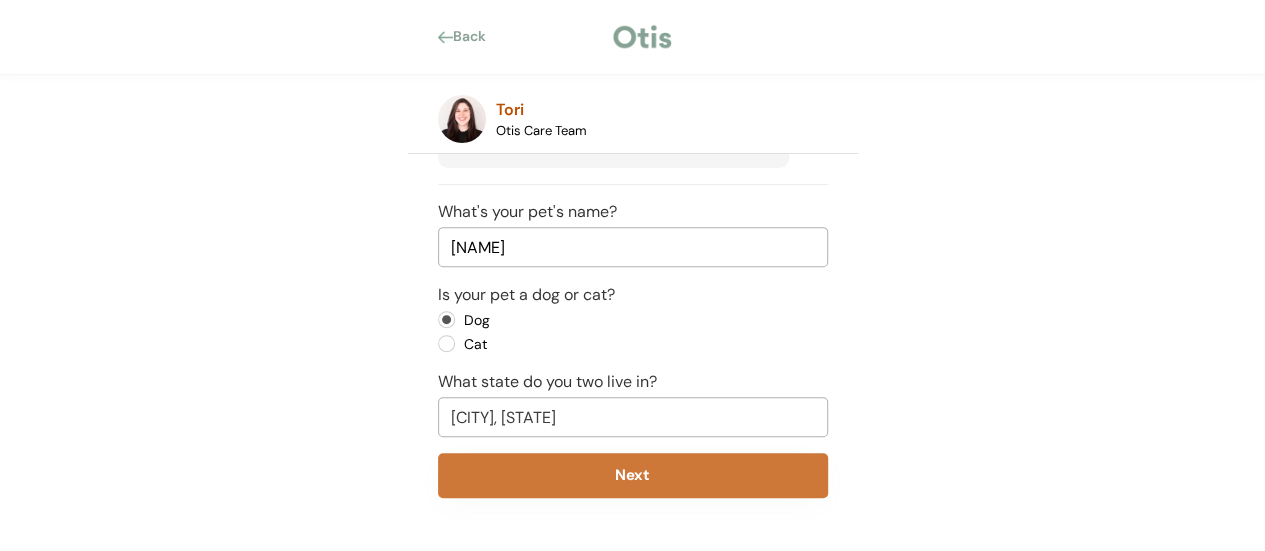 type on "New York" 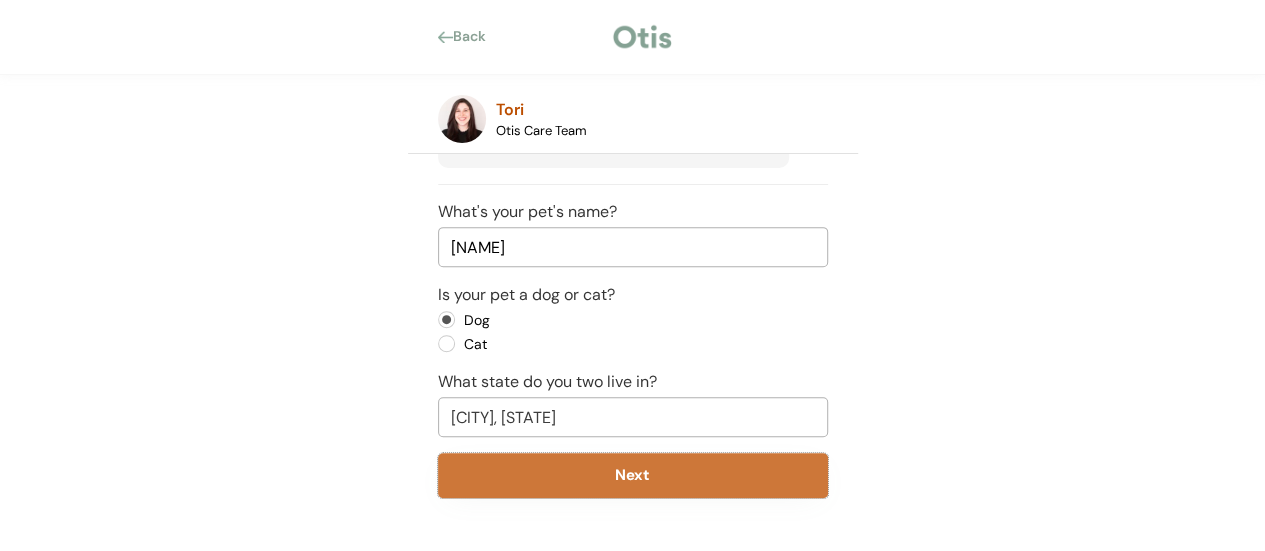 click on "Next" at bounding box center [633, 475] 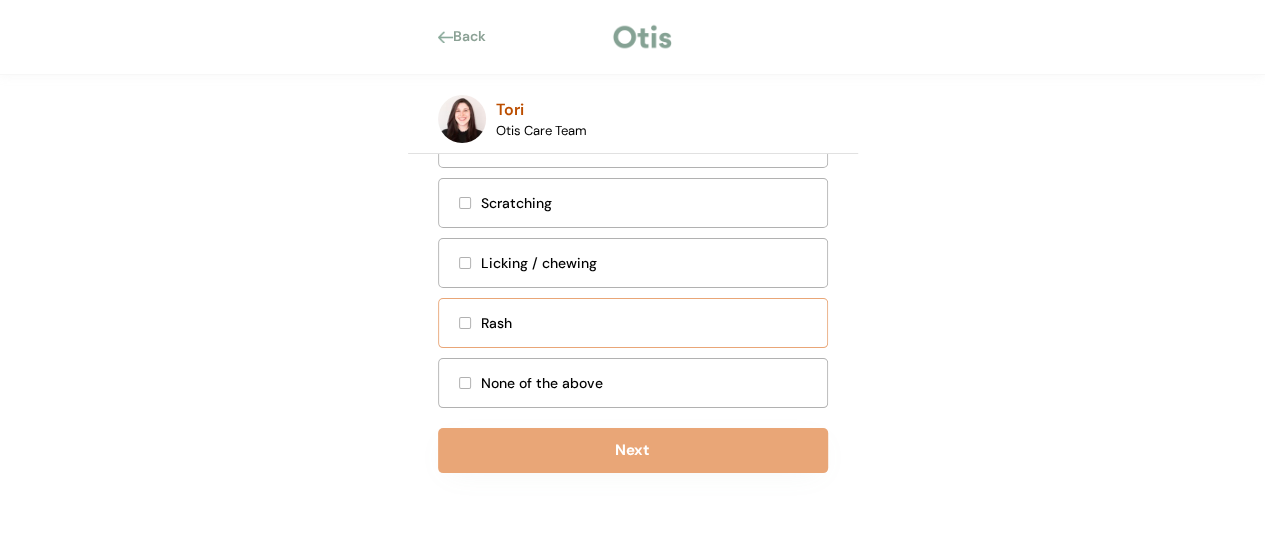 scroll, scrollTop: 734, scrollLeft: 0, axis: vertical 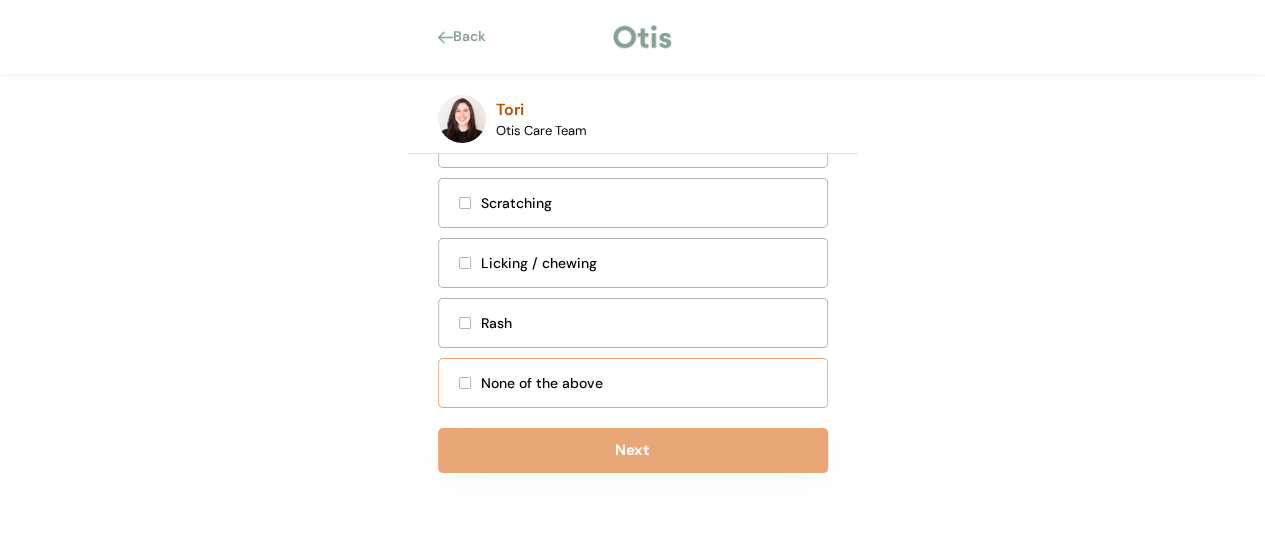 click on "None of the above" at bounding box center (633, 383) 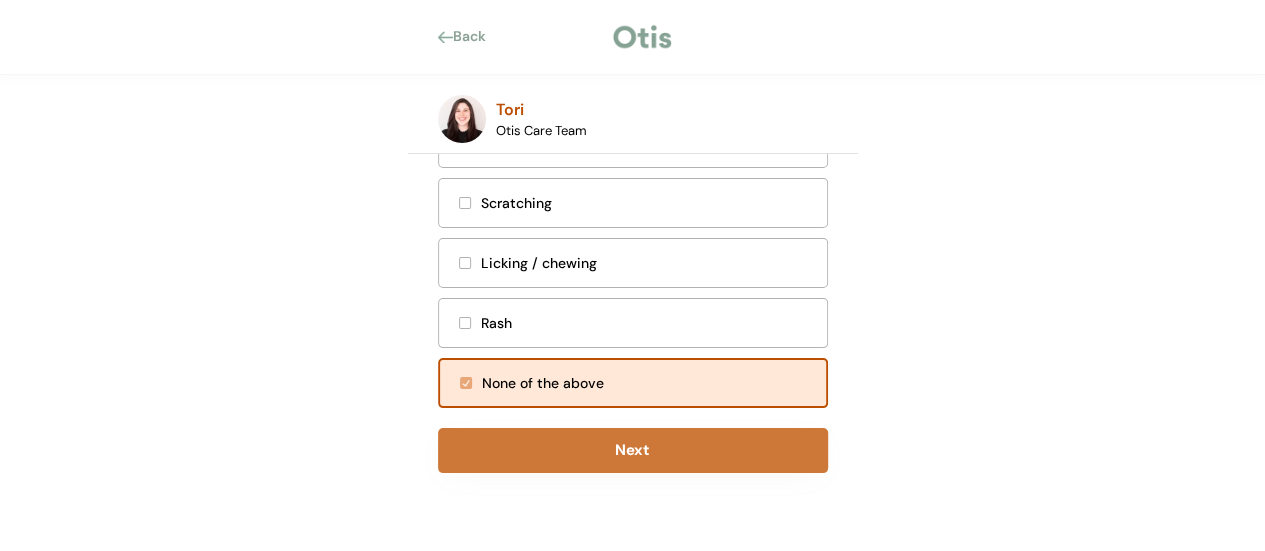 click on "Next" at bounding box center (633, 450) 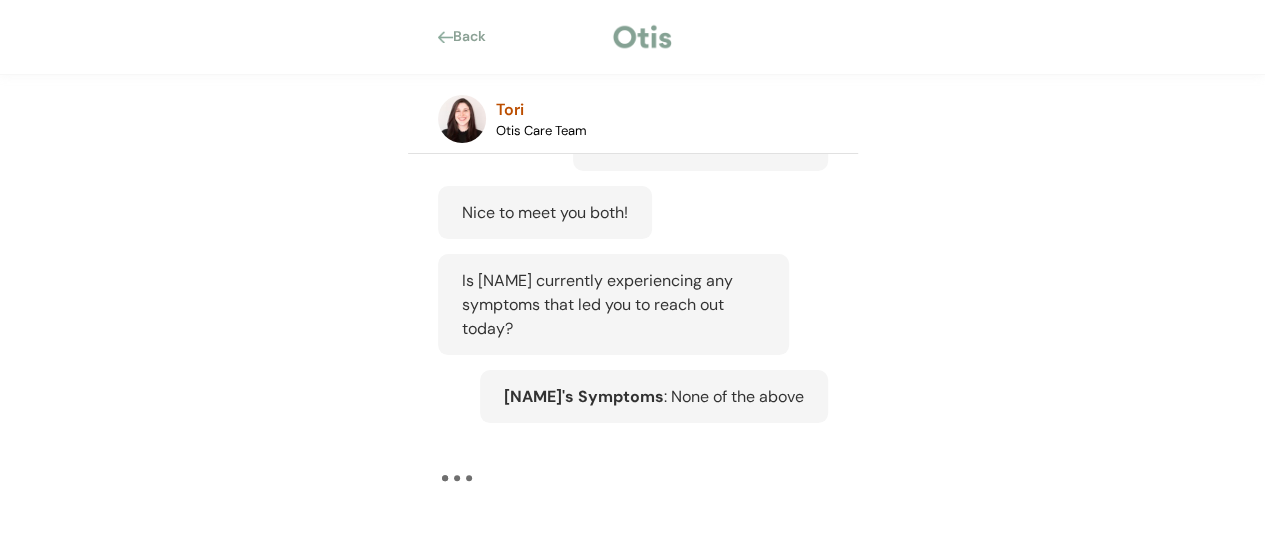 scroll, scrollTop: 414, scrollLeft: 0, axis: vertical 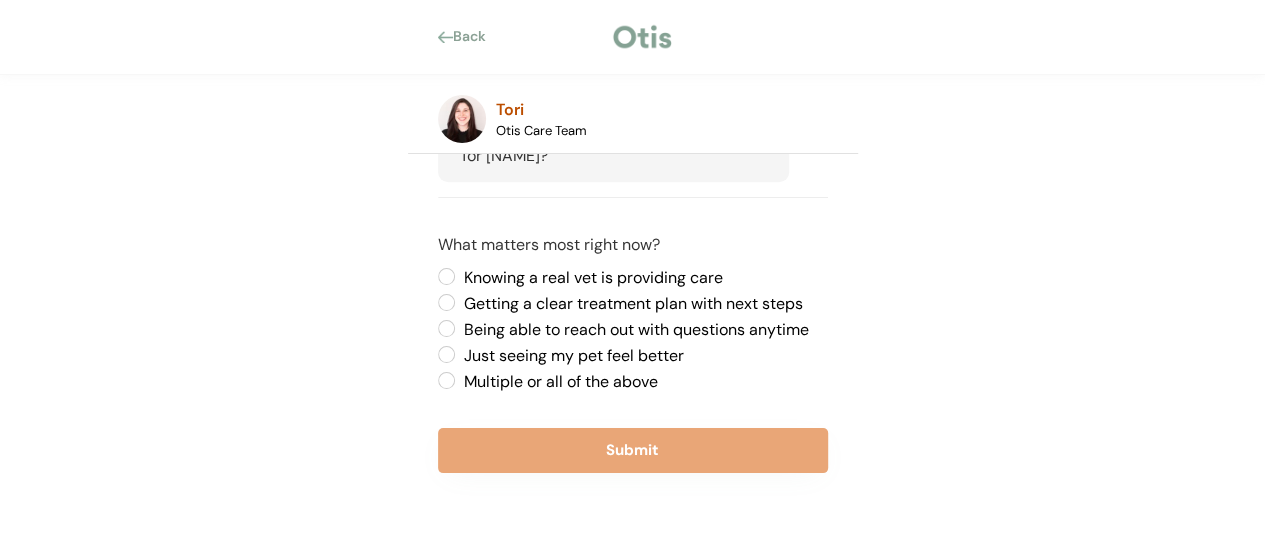 click on "Multiple or all of the above" at bounding box center (643, 382) 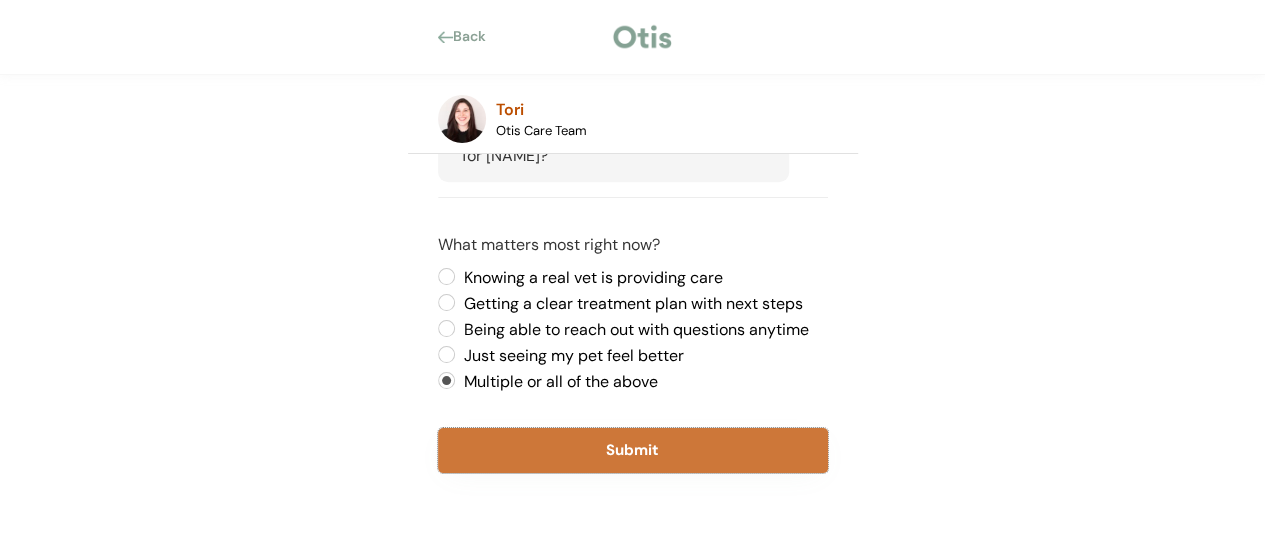 click on "Submit" at bounding box center [633, 450] 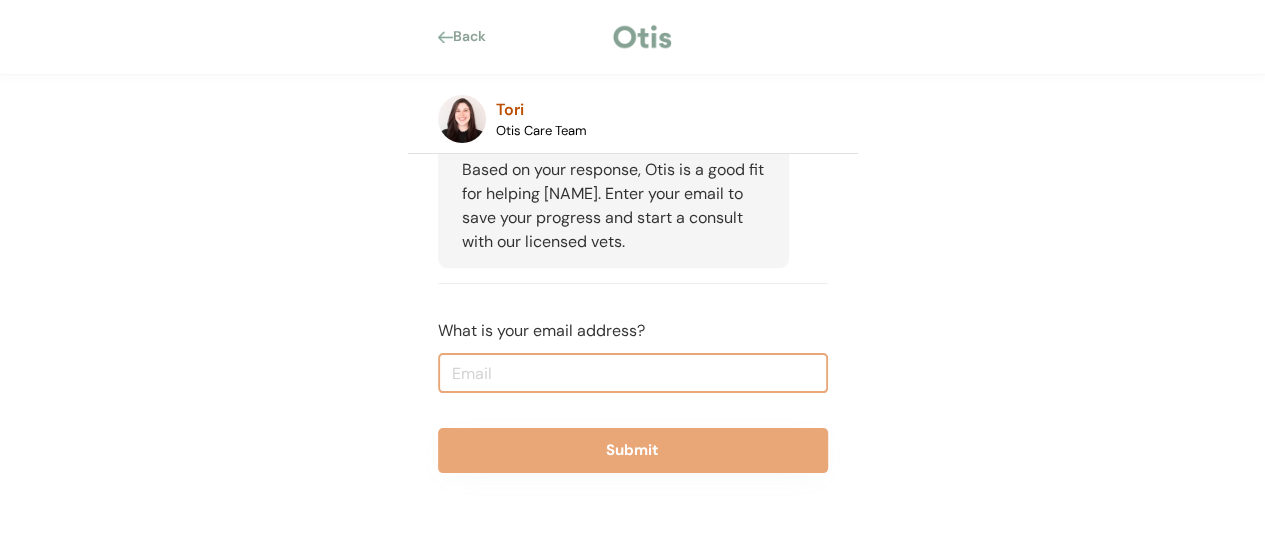 scroll, scrollTop: 1152, scrollLeft: 0, axis: vertical 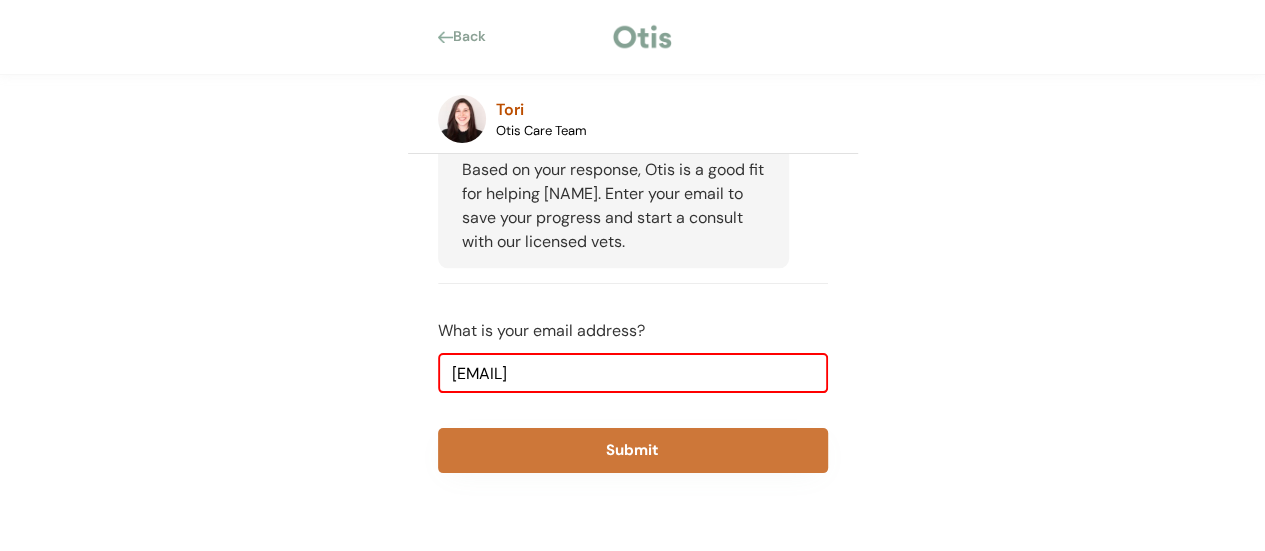 type on "elizabethliz13@gmail.com" 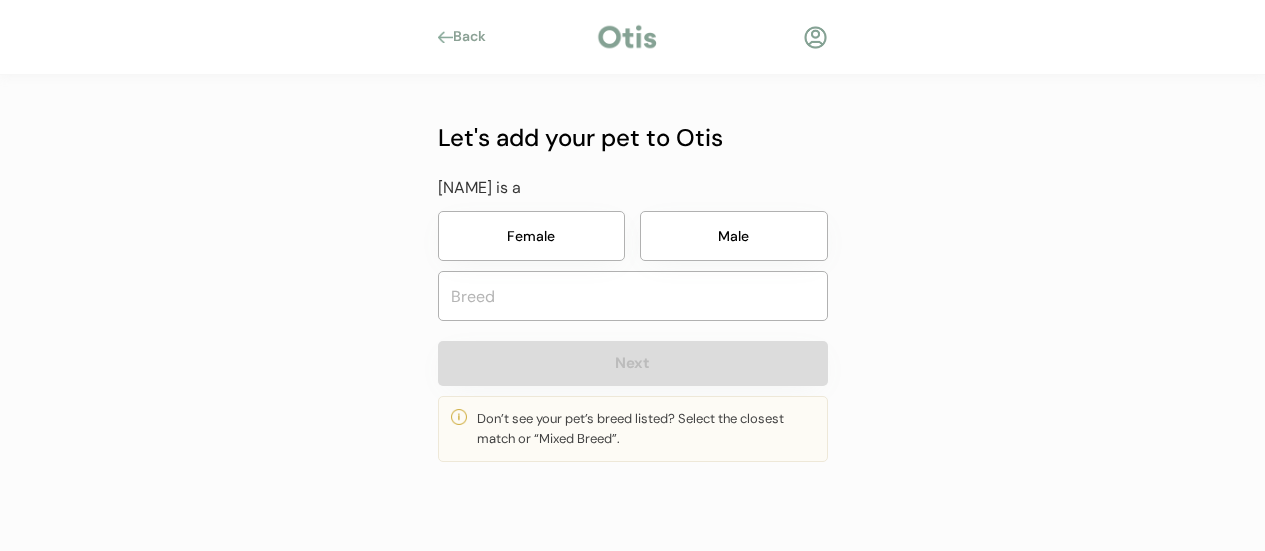 scroll, scrollTop: 0, scrollLeft: 0, axis: both 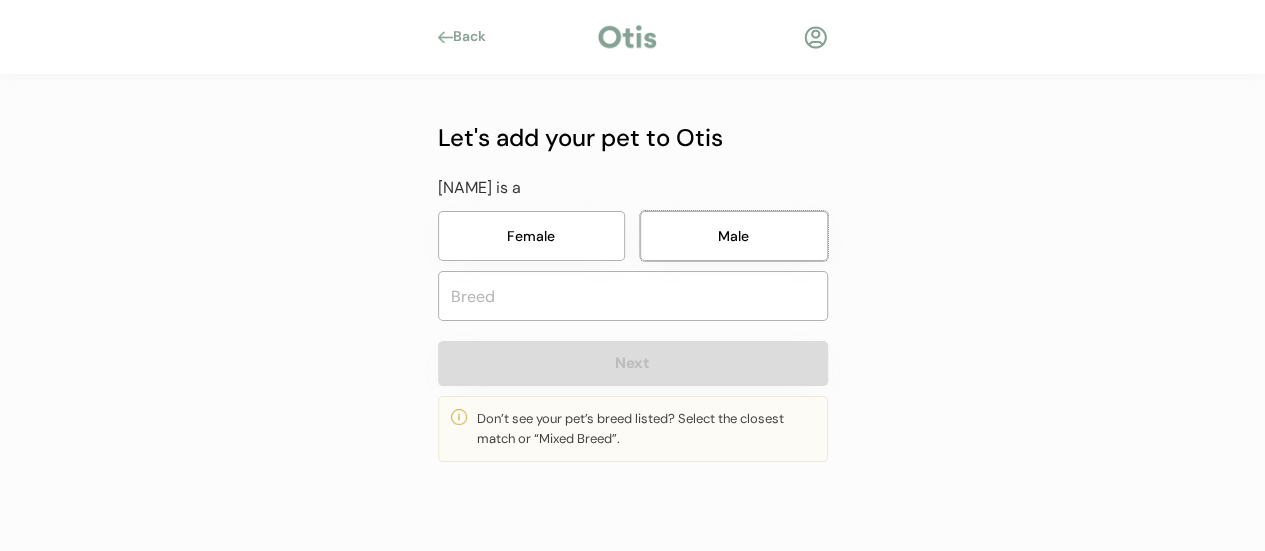 click on "Male" at bounding box center (734, 236) 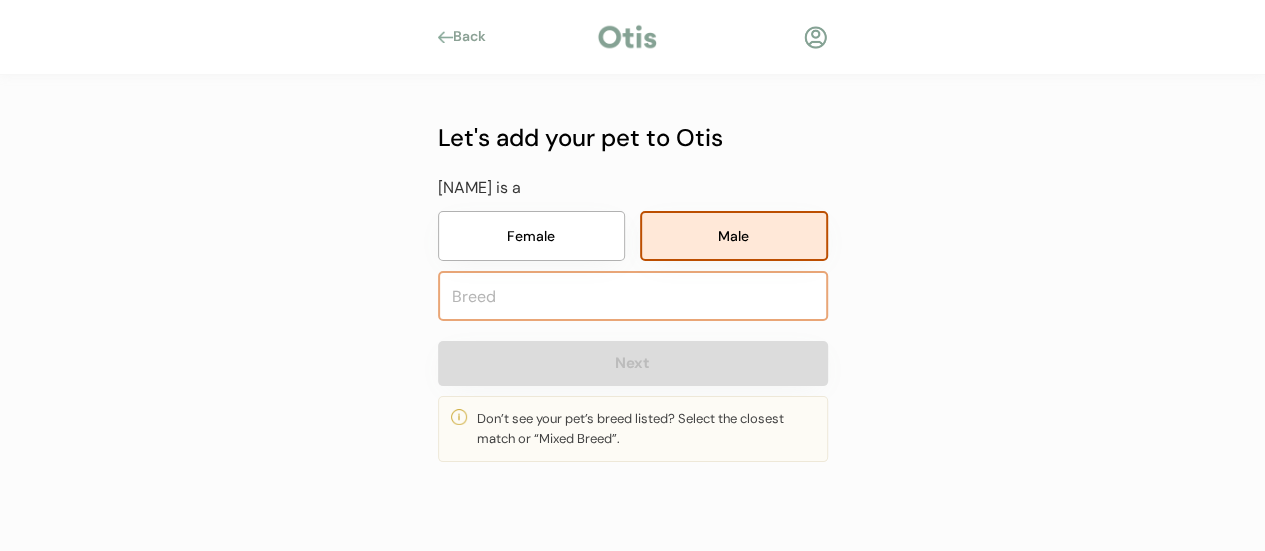 click at bounding box center [633, 296] 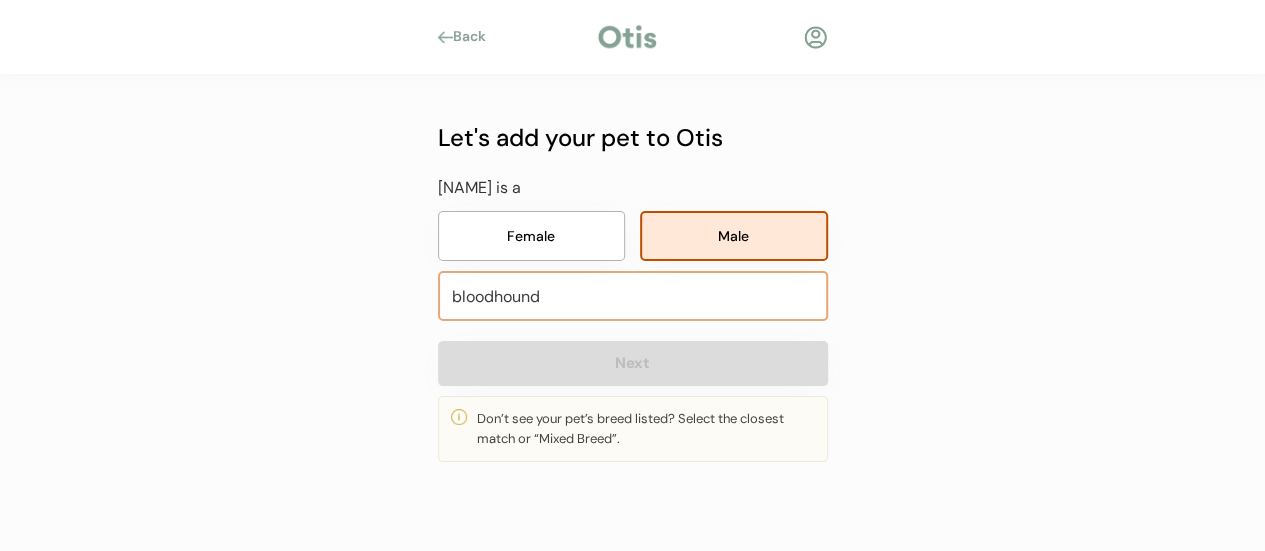 type on "bloodh" 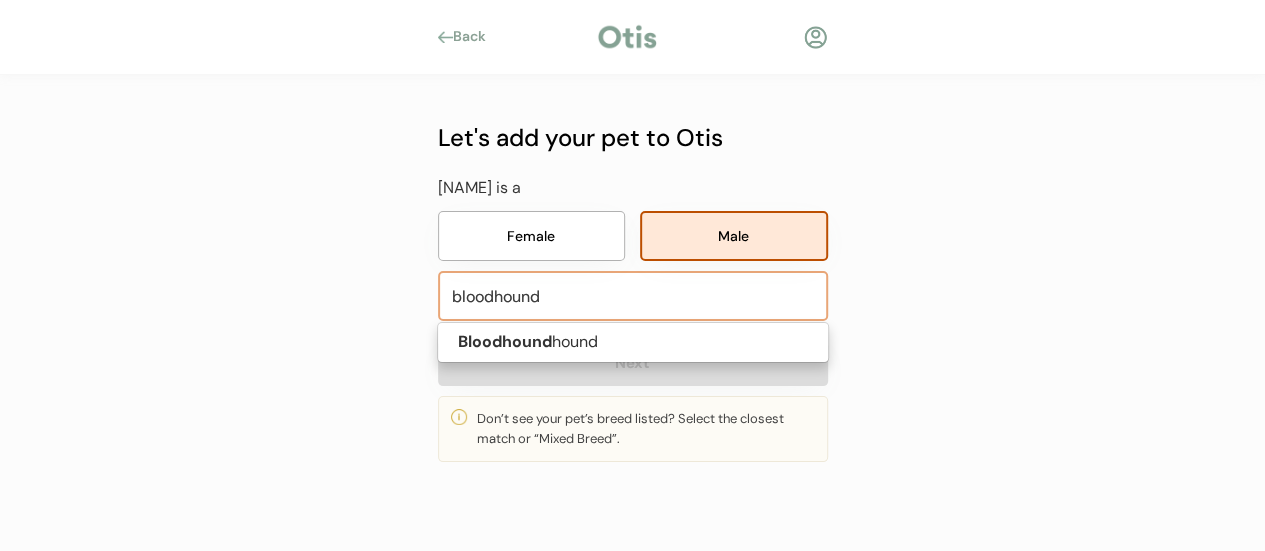 type on "bloodhoun" 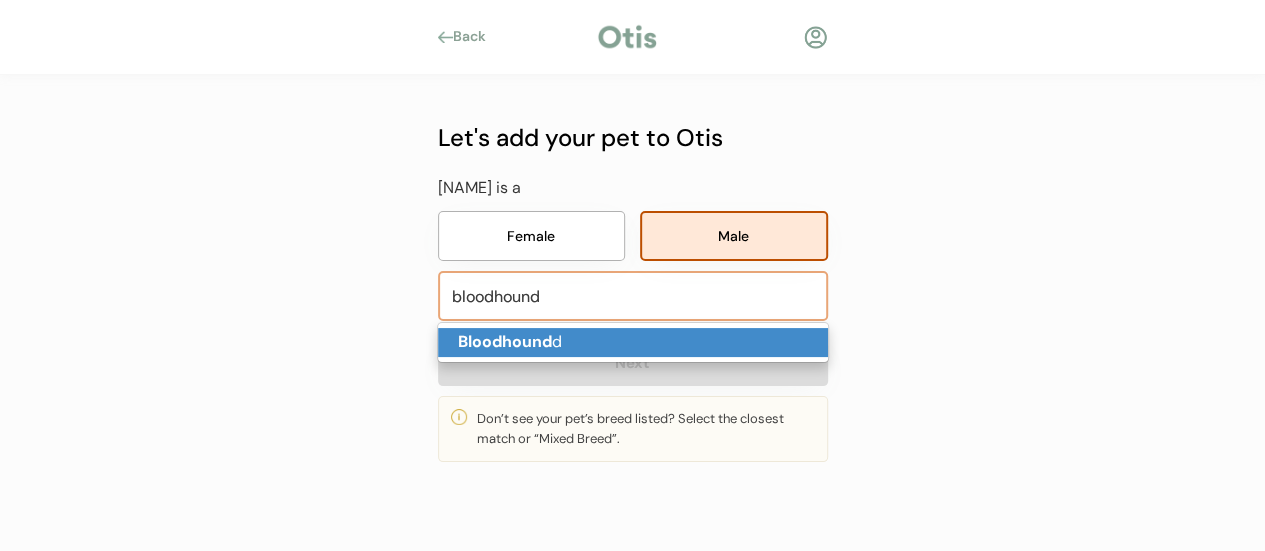 click on "Bloodhoun d" at bounding box center [633, 342] 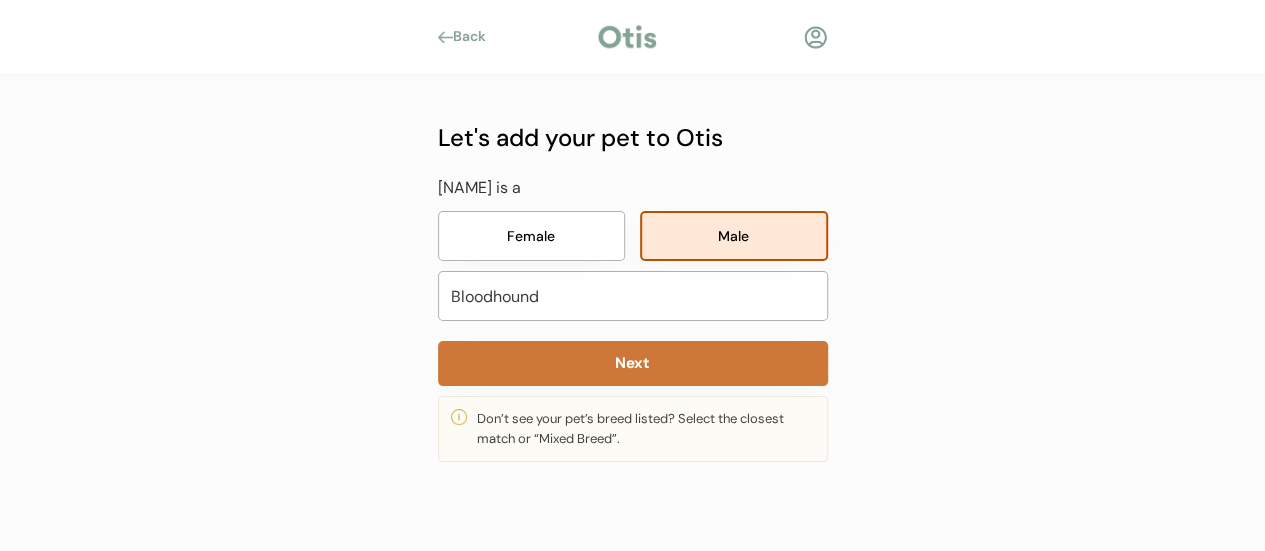 type on "Bloodhound" 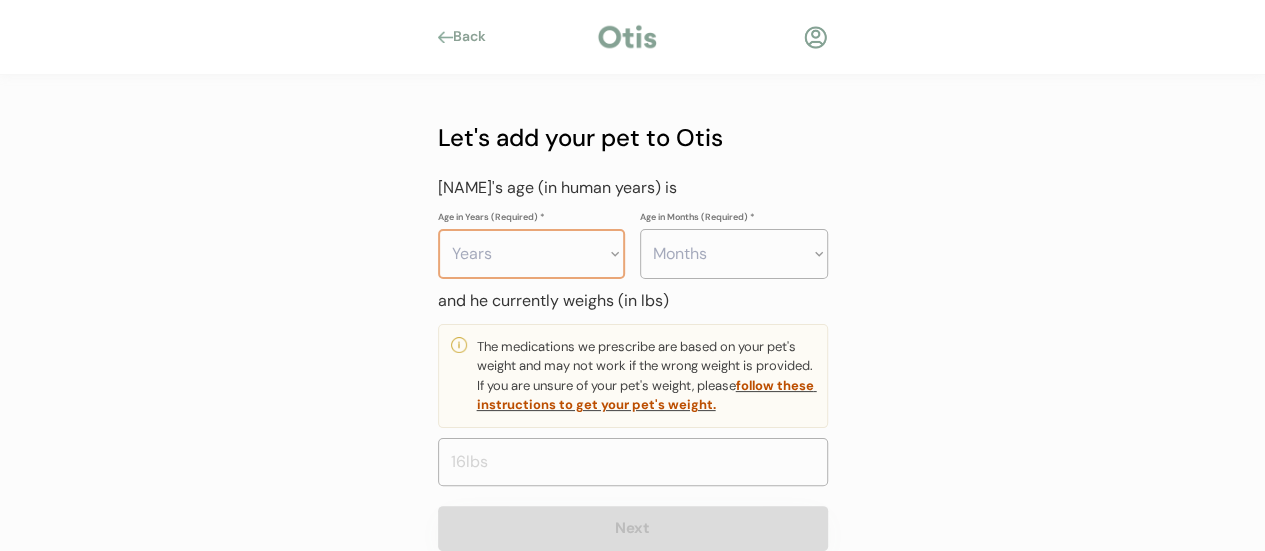 click on "Years 0 1 2 3 4 5 6 7 8 9 10 11 12 13 14 15 16 17 18 19 20" at bounding box center (532, 254) 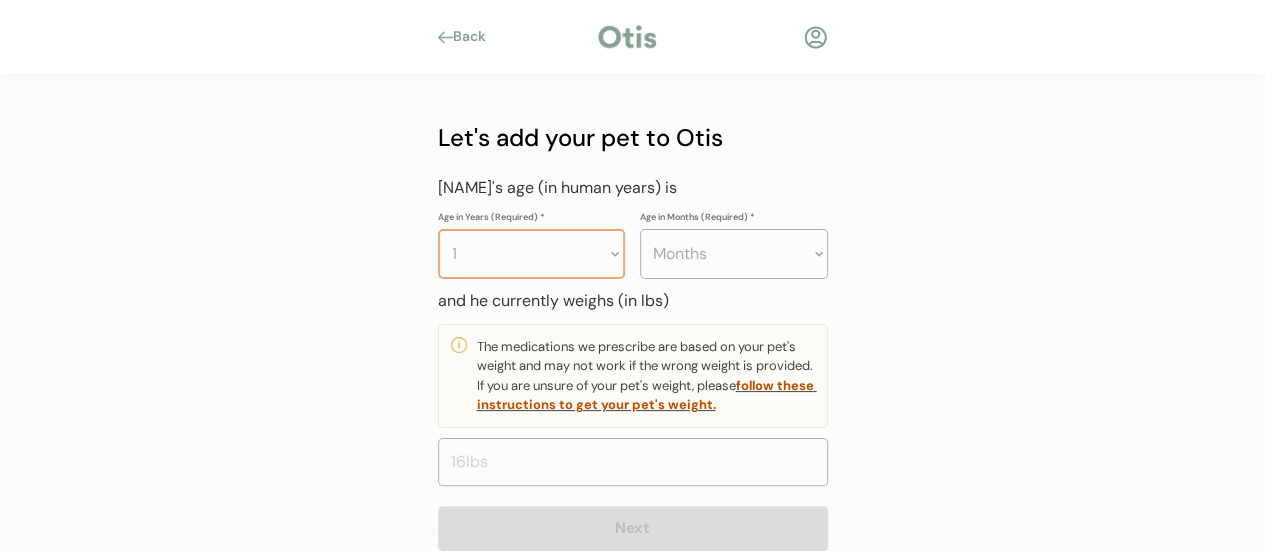 click on "Years 0 1 2 3 4 5 6 7 8 9 10 11 12 13 14 15 16 17 18 19 20" at bounding box center [532, 254] 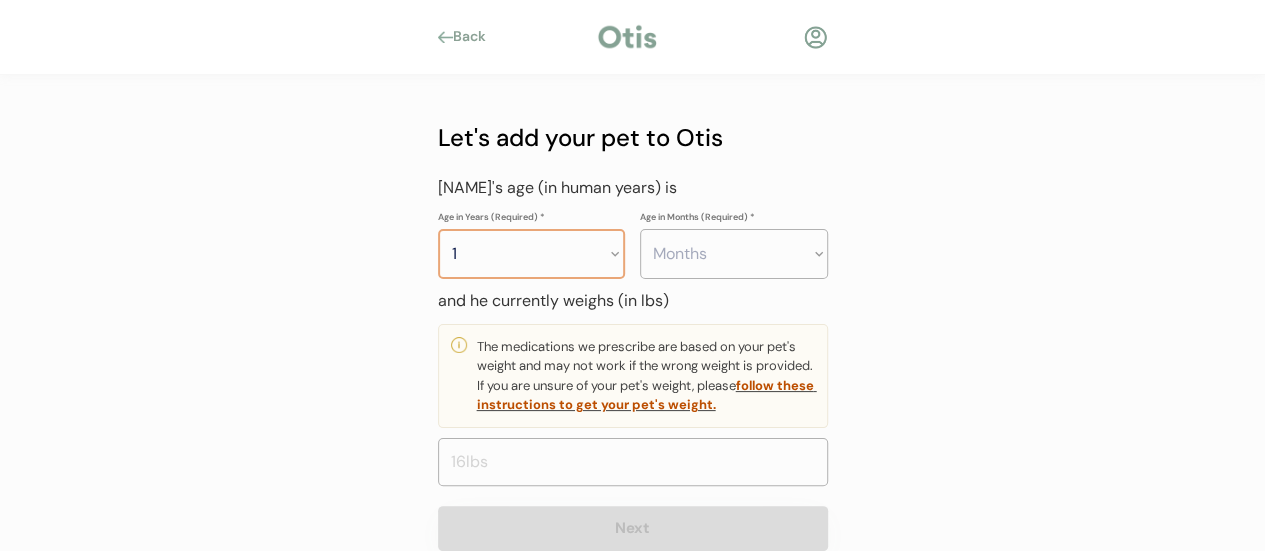 click on "Years 0 1 2 3 4 5 6 7 8 9 10 11 12 13 14 15 16 17 18 19 20" at bounding box center (532, 254) 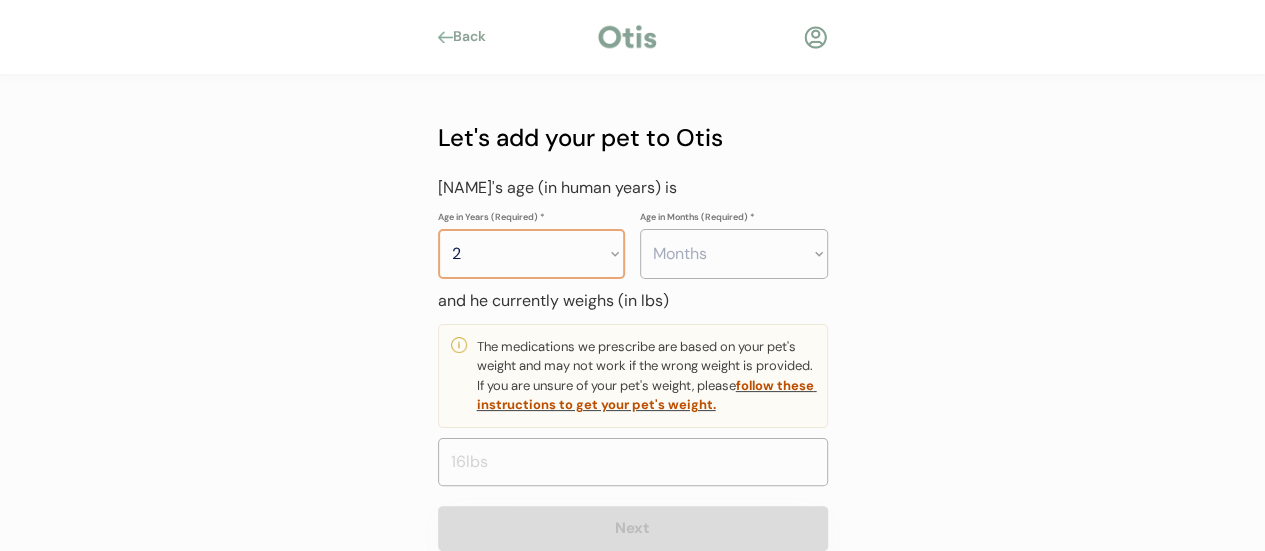 click on "Years 0 1 2 3 4 5 6 7 8 9 10 11 12 13 14 15 16 17 18 19 20" at bounding box center (532, 254) 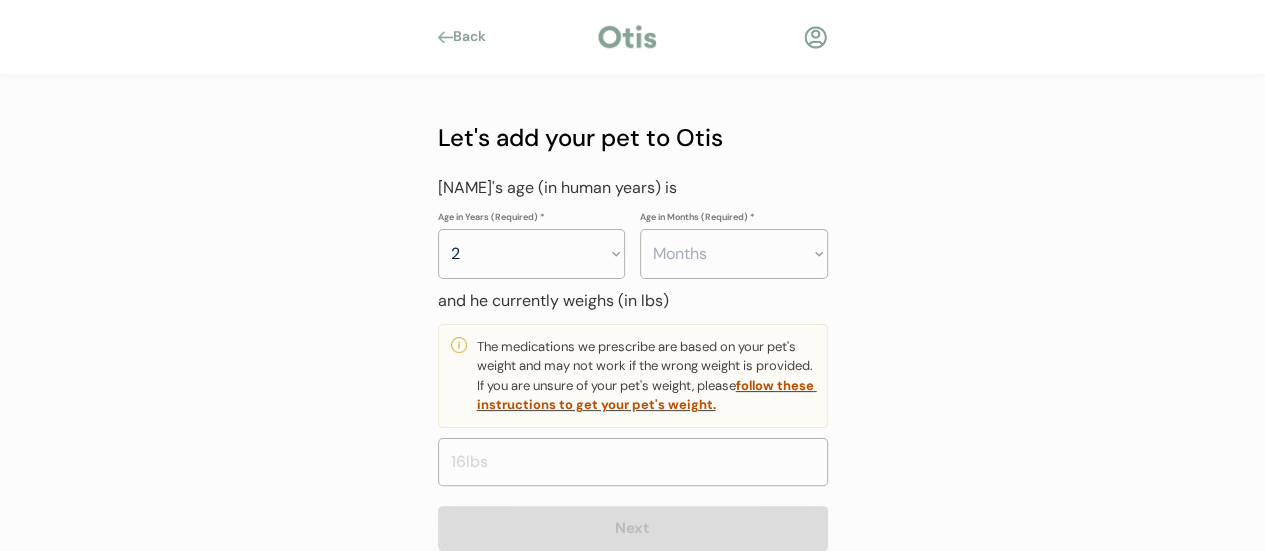 scroll, scrollTop: 48, scrollLeft: 0, axis: vertical 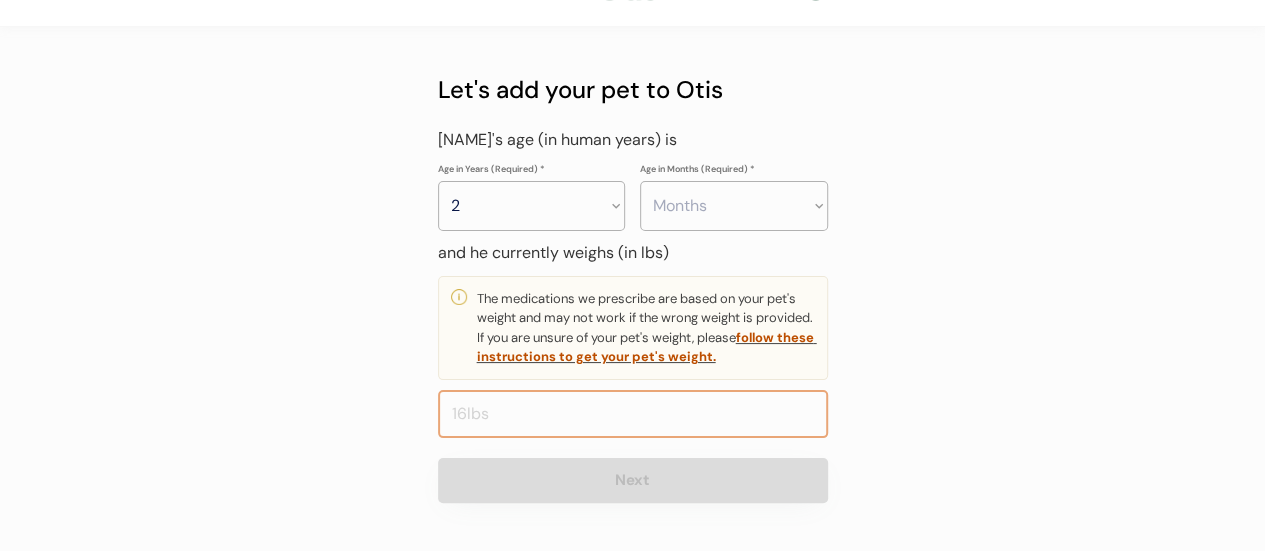 click at bounding box center [633, 414] 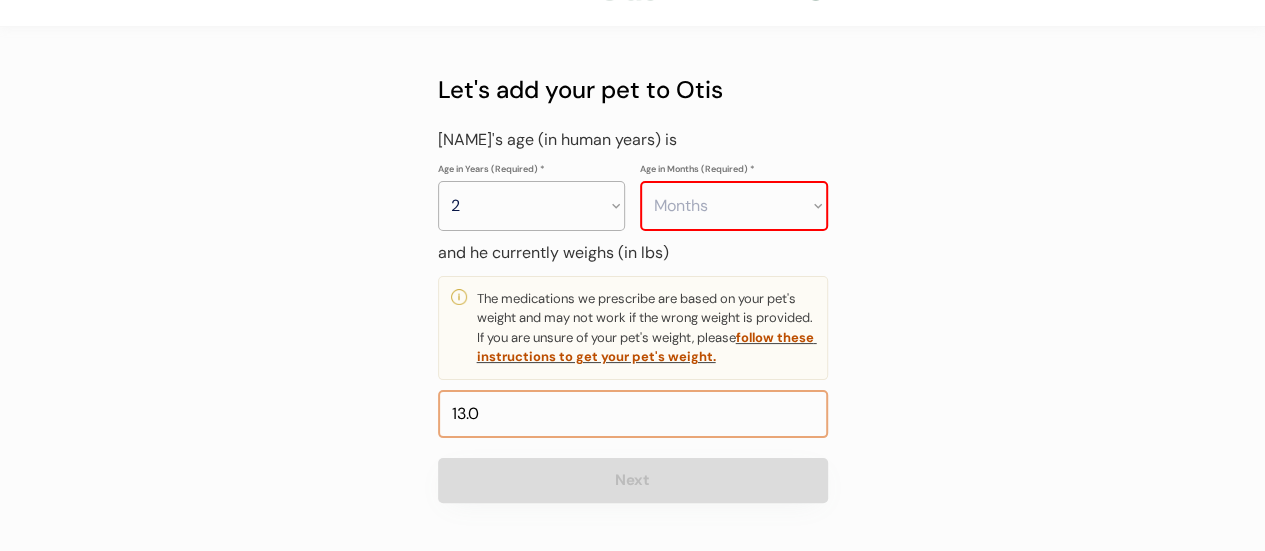 type on "130.0" 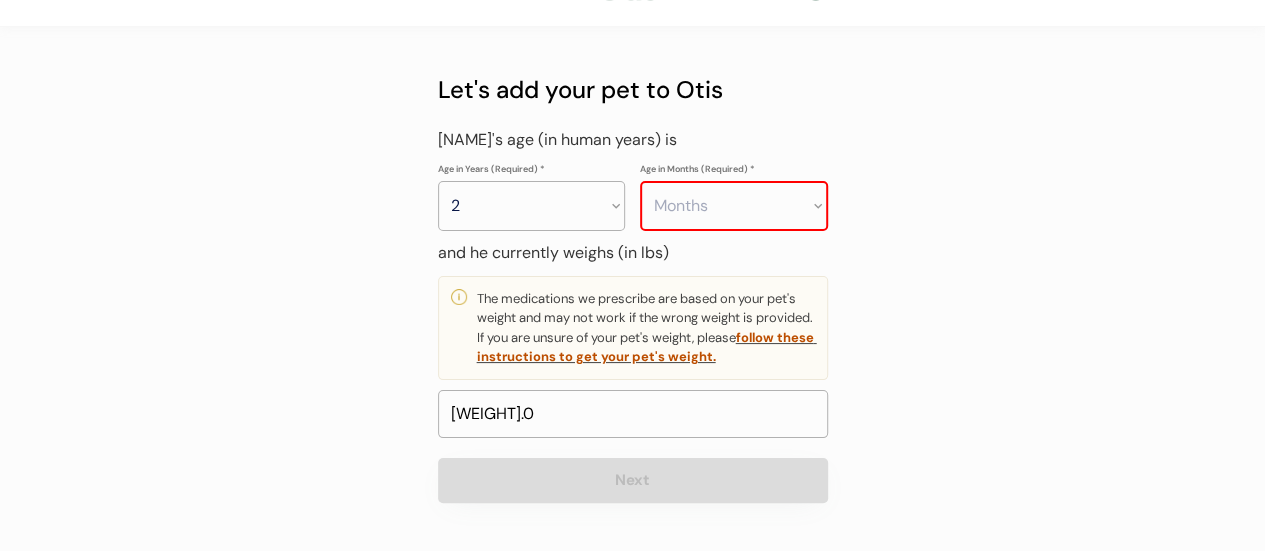 click on "Let's add your pet to Otis Elvis's age (in human years) is Age in Years (Required) * Years 0 1 2 3 4 5 6 7 8 9 10 11 12 13 14 15 16 17 18 19 20 Age in Months (Required) * Months 0 1 2 3 4 5 6 7 8 9 10 11 and he currently weighs (in lbs) The medications we prescribe are based on your pet's weight and may not work if the wrong weight is provided. If you are unsure of your pet's weight, please  follow these instructions to get your pet's weight. Next" at bounding box center [633, 287] 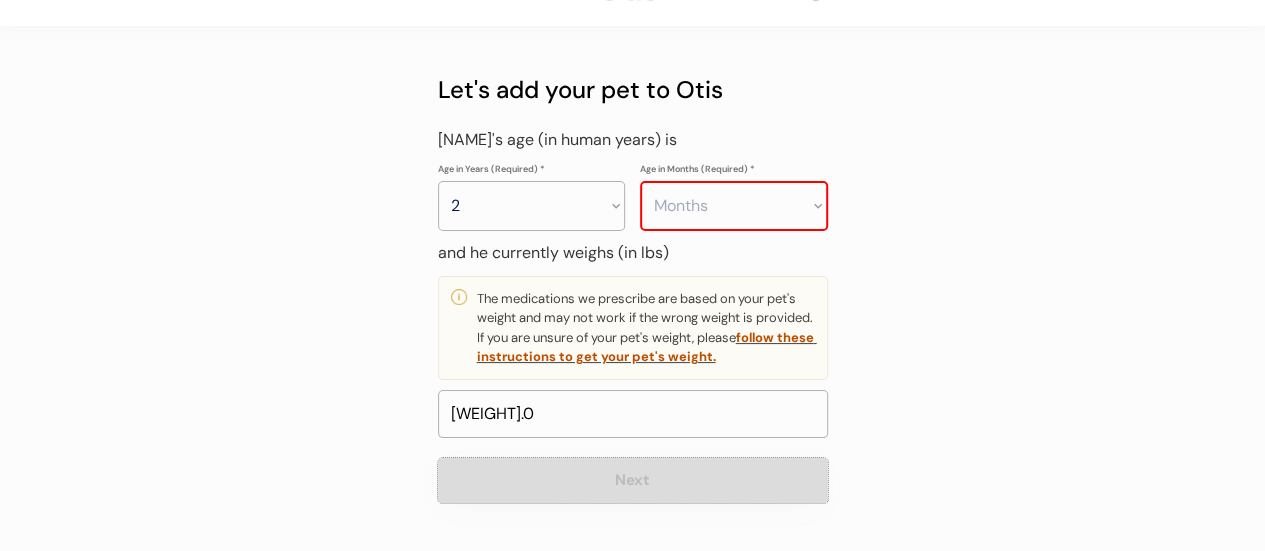 click on "Months 0 1 2 3 4 5 6 7 8 9 10 11" at bounding box center (734, 206) 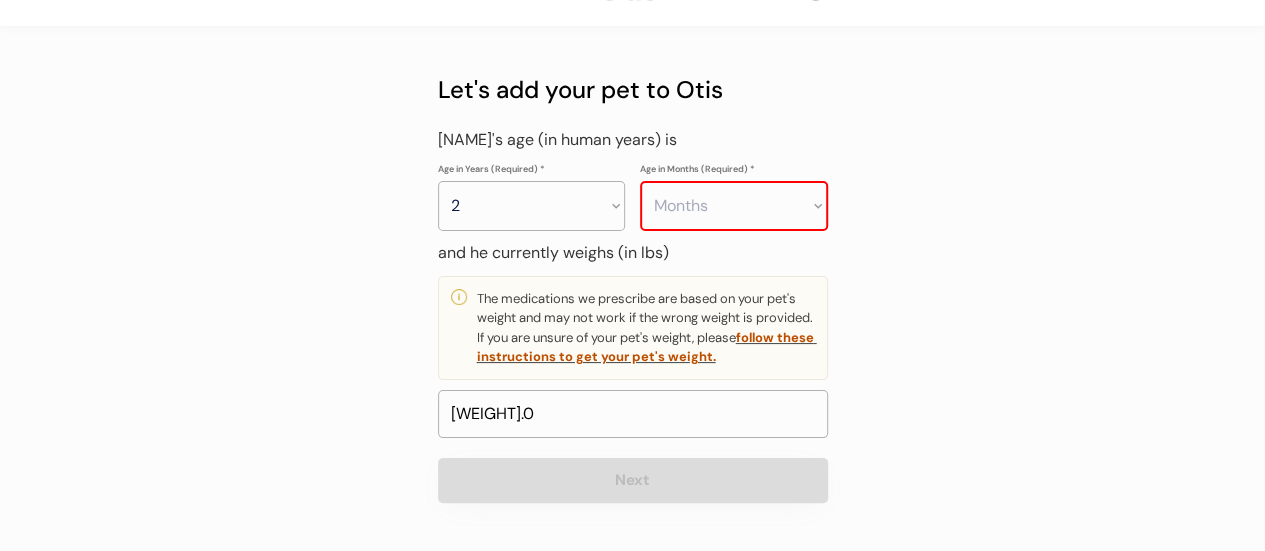 select on "1" 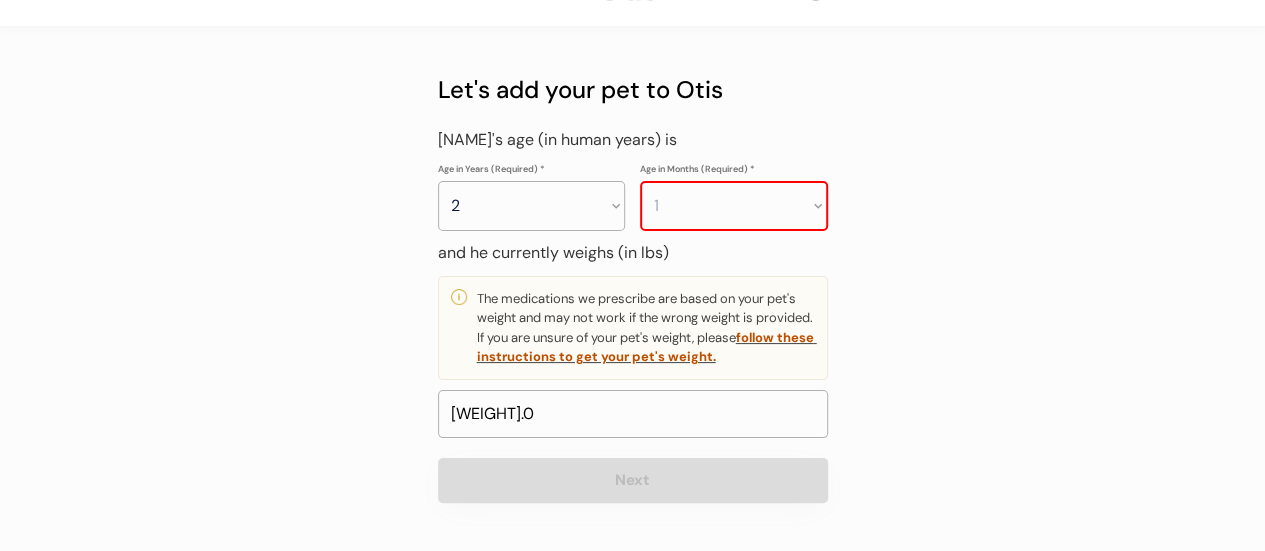 click on "Months 0 1 2 3 4 5 6 7 8 9 10 11" at bounding box center [734, 206] 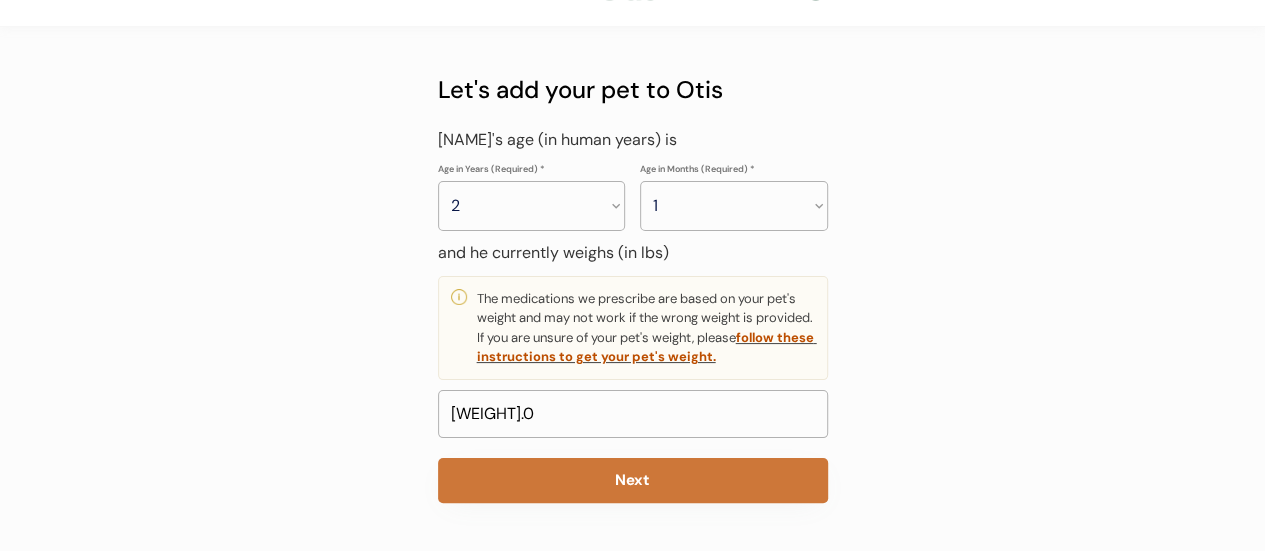 click on "Next" at bounding box center (633, 480) 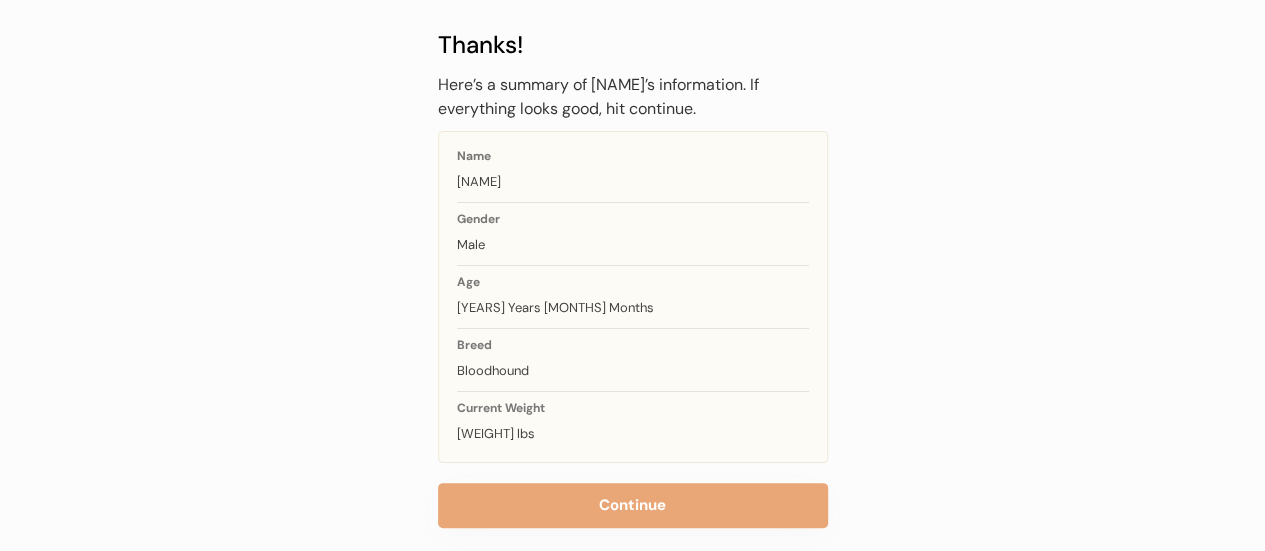 scroll, scrollTop: 118, scrollLeft: 0, axis: vertical 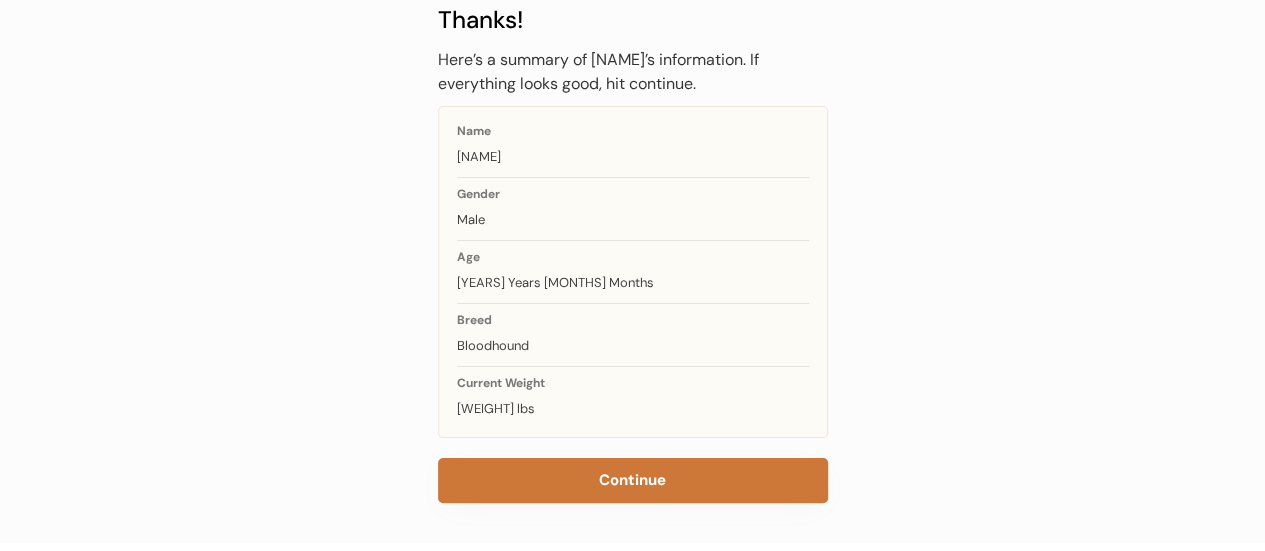 click on "Continue" at bounding box center (633, 480) 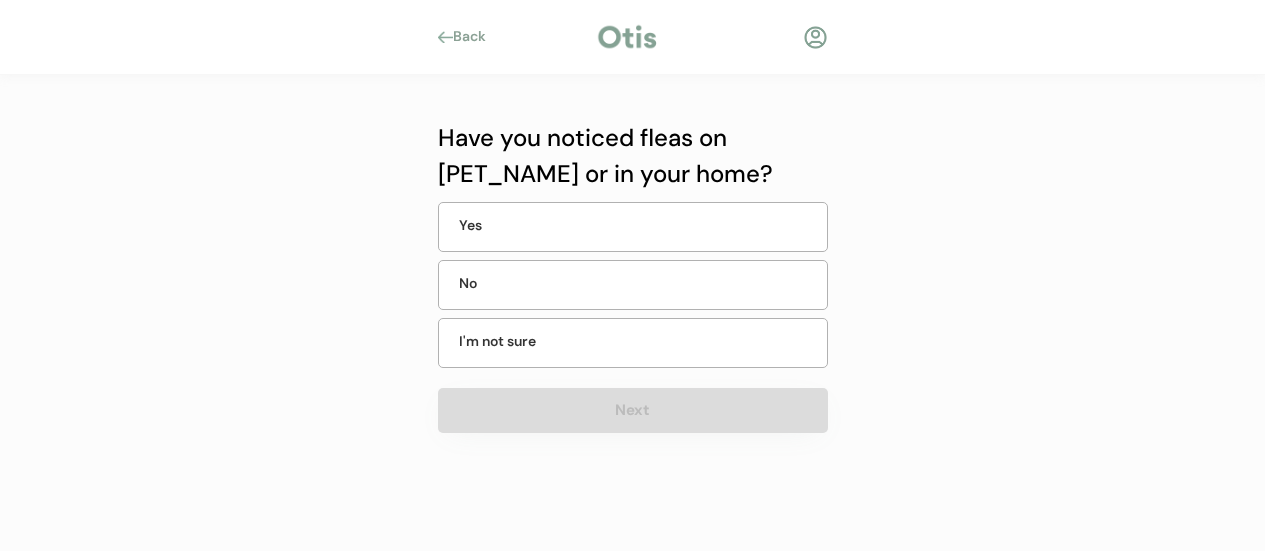 scroll, scrollTop: 0, scrollLeft: 0, axis: both 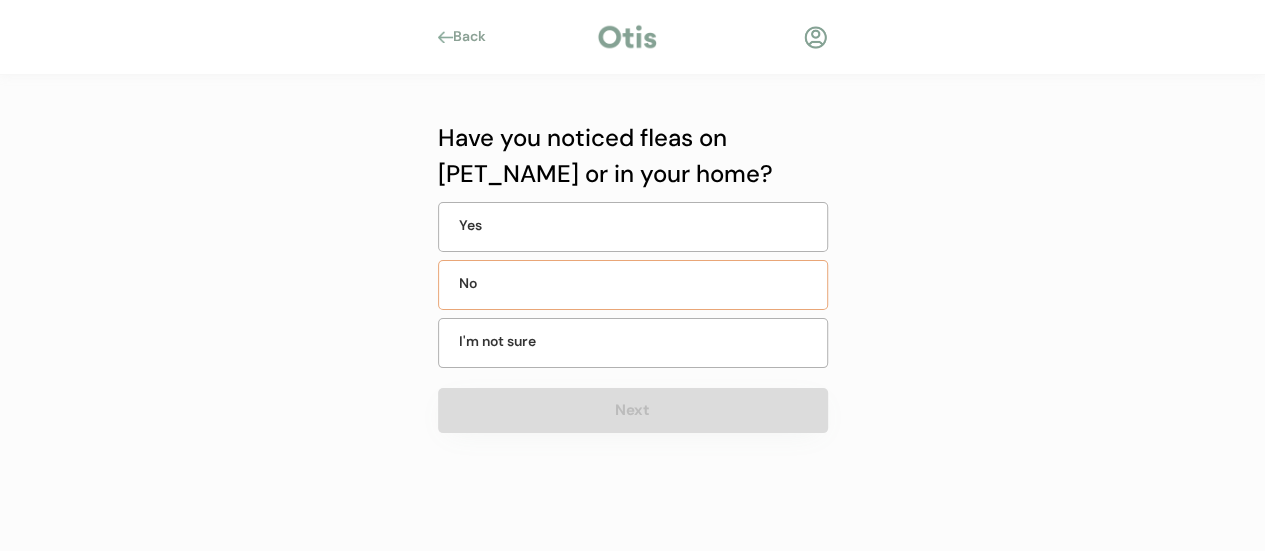 click on "No" at bounding box center [509, 283] 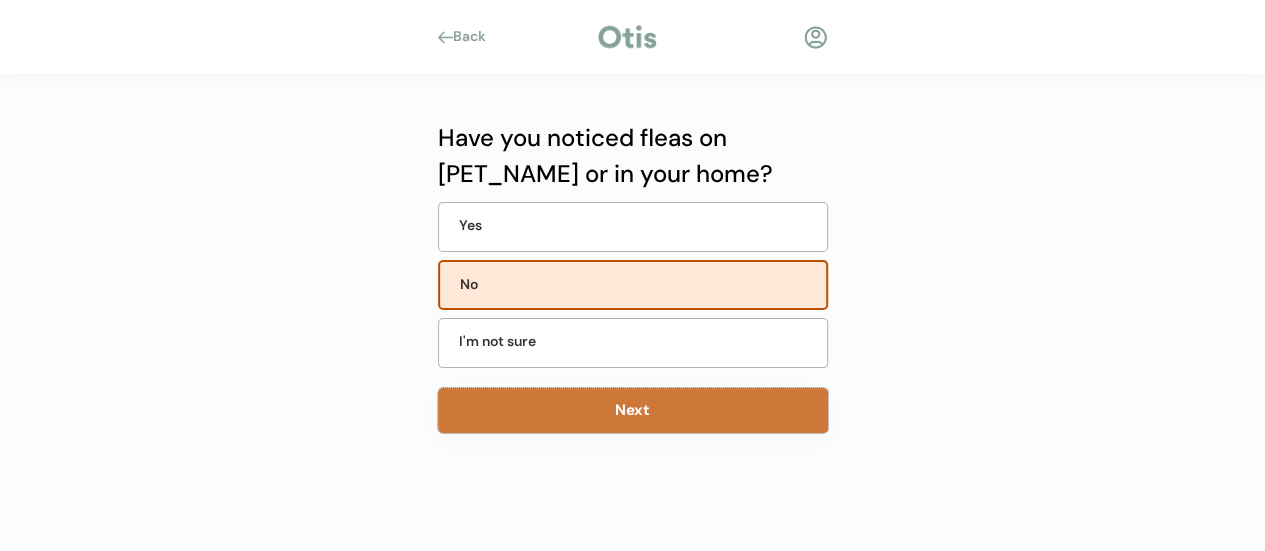 click on "Next" at bounding box center (633, 410) 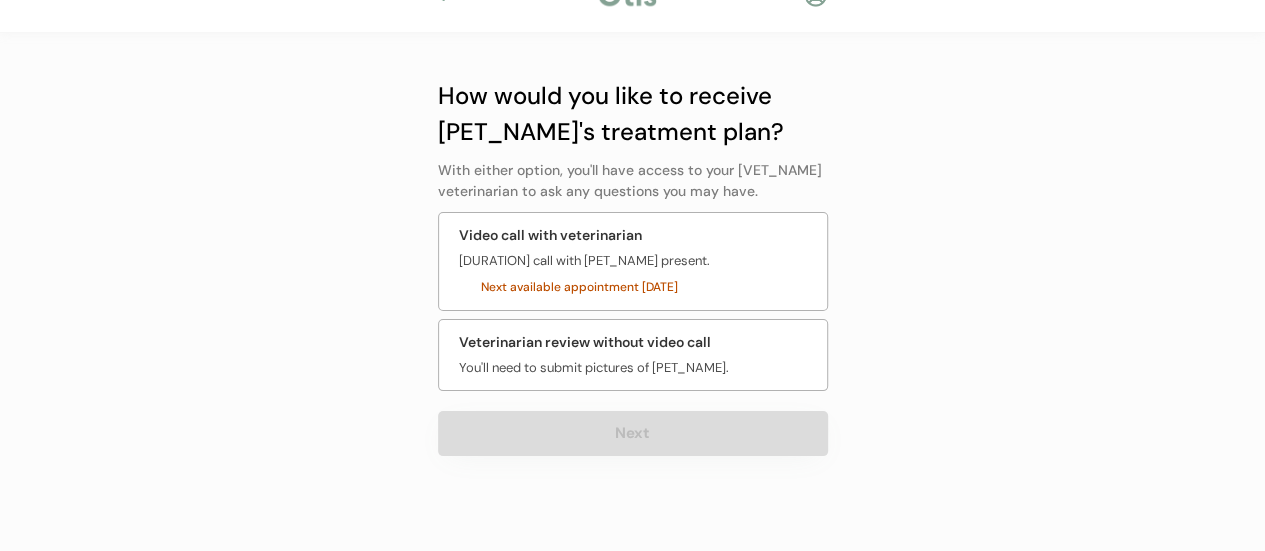 scroll, scrollTop: 0, scrollLeft: 0, axis: both 